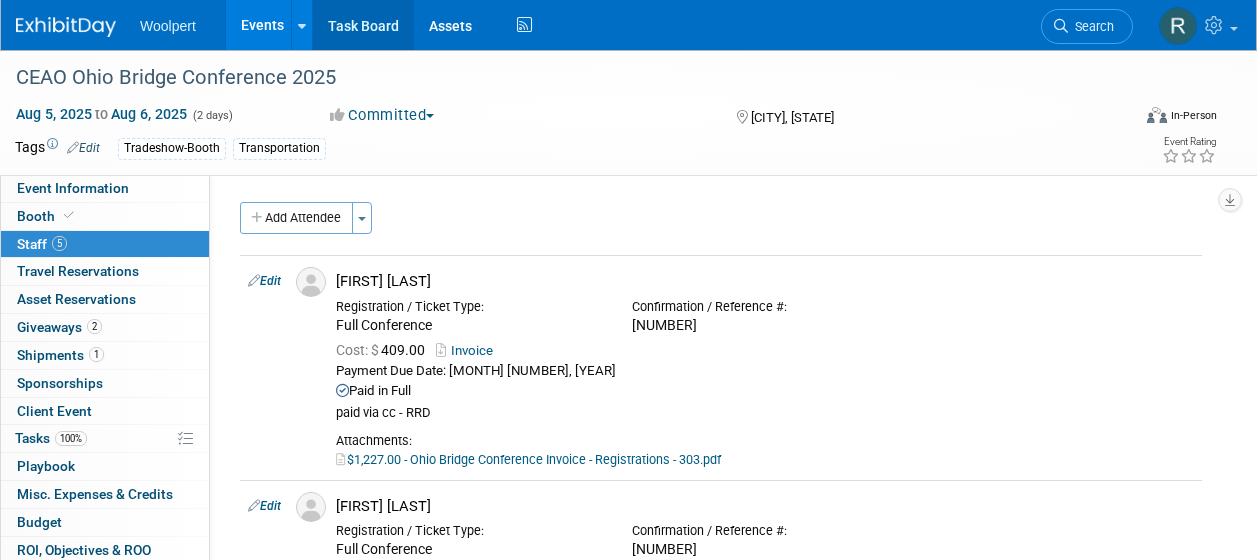 scroll, scrollTop: 300, scrollLeft: 0, axis: vertical 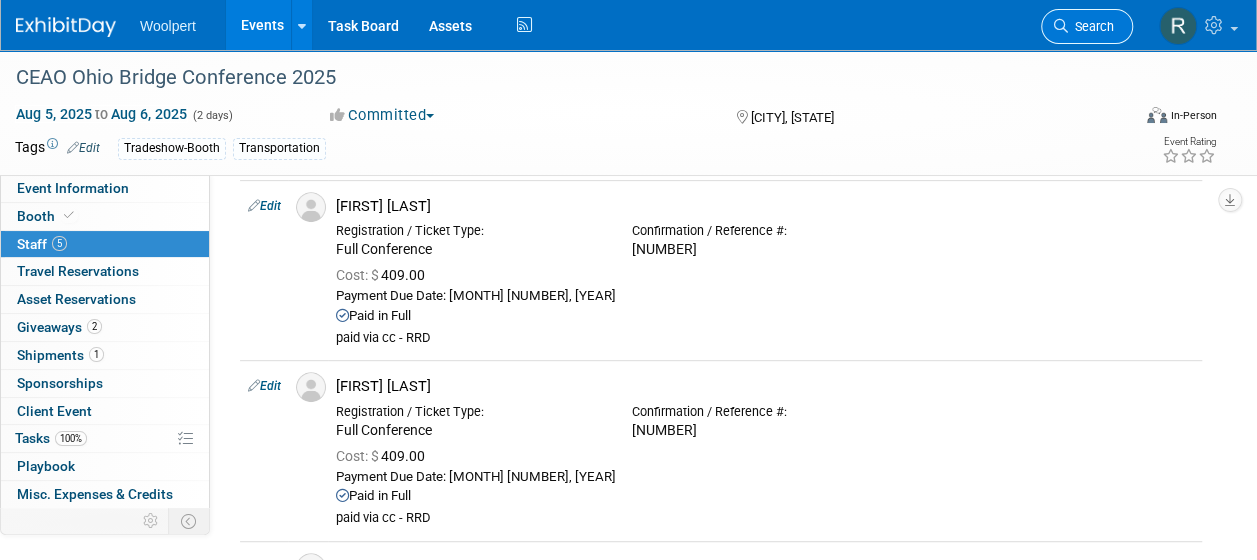click on "Search" at bounding box center [1091, 26] 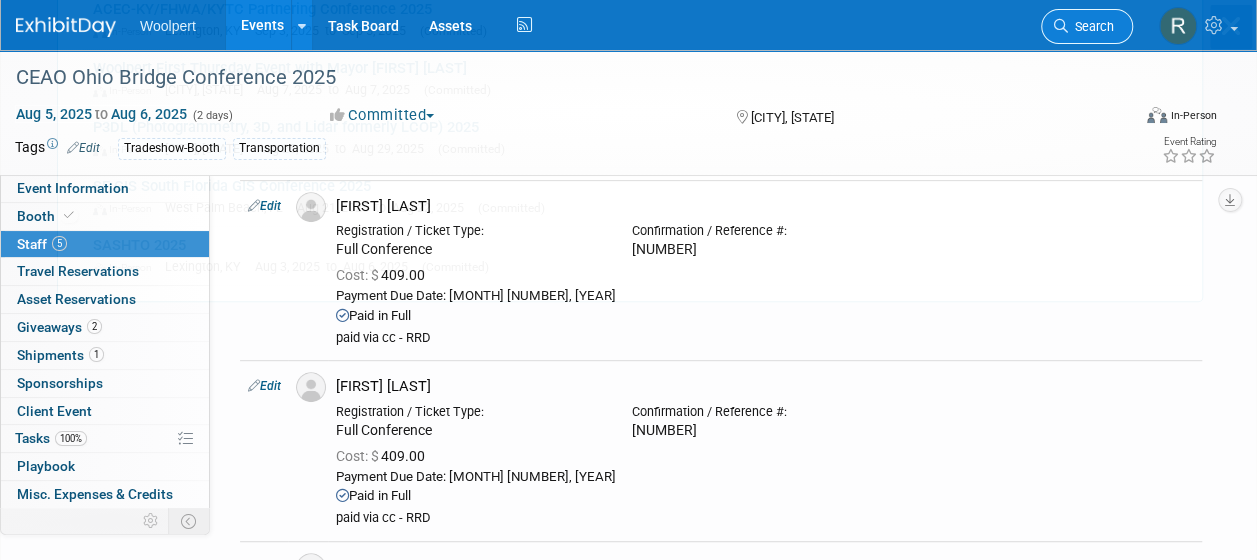 scroll, scrollTop: 0, scrollLeft: 0, axis: both 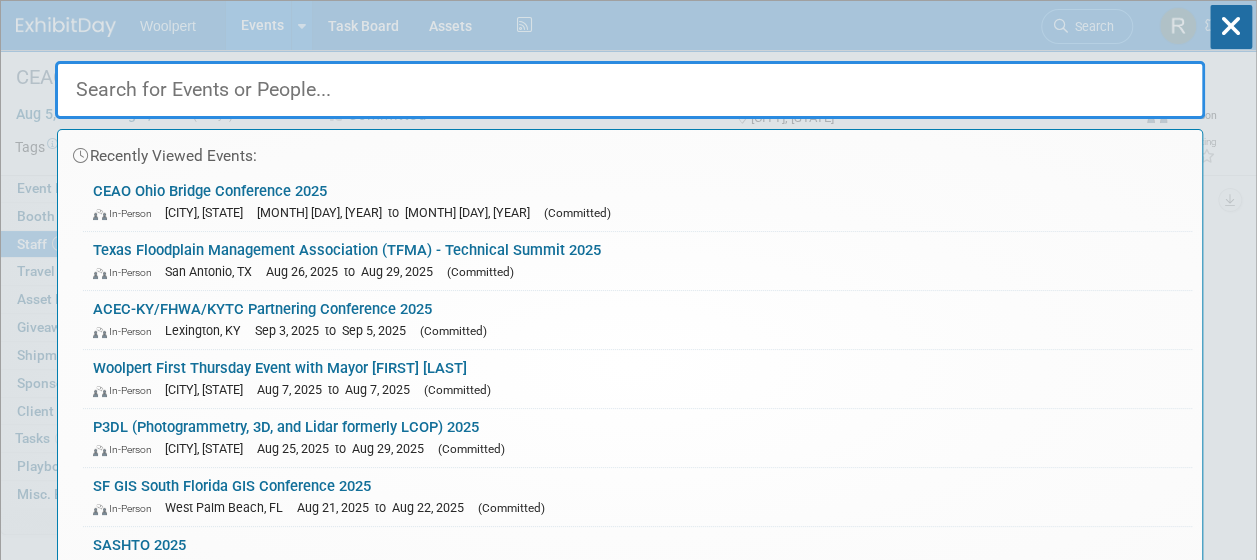 click at bounding box center (630, 90) 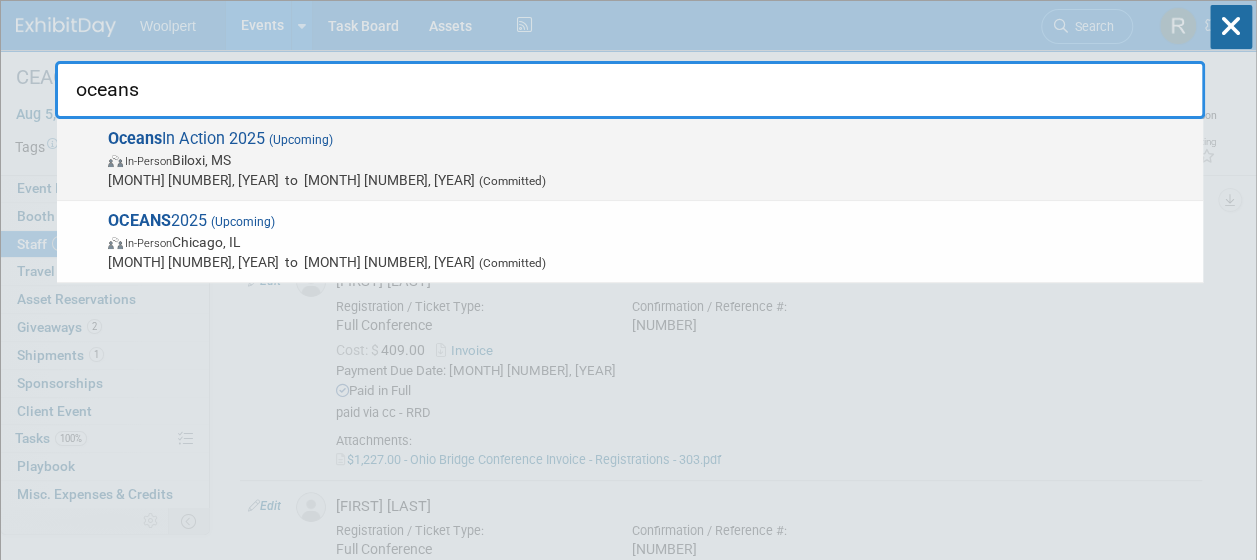 type on "oceans" 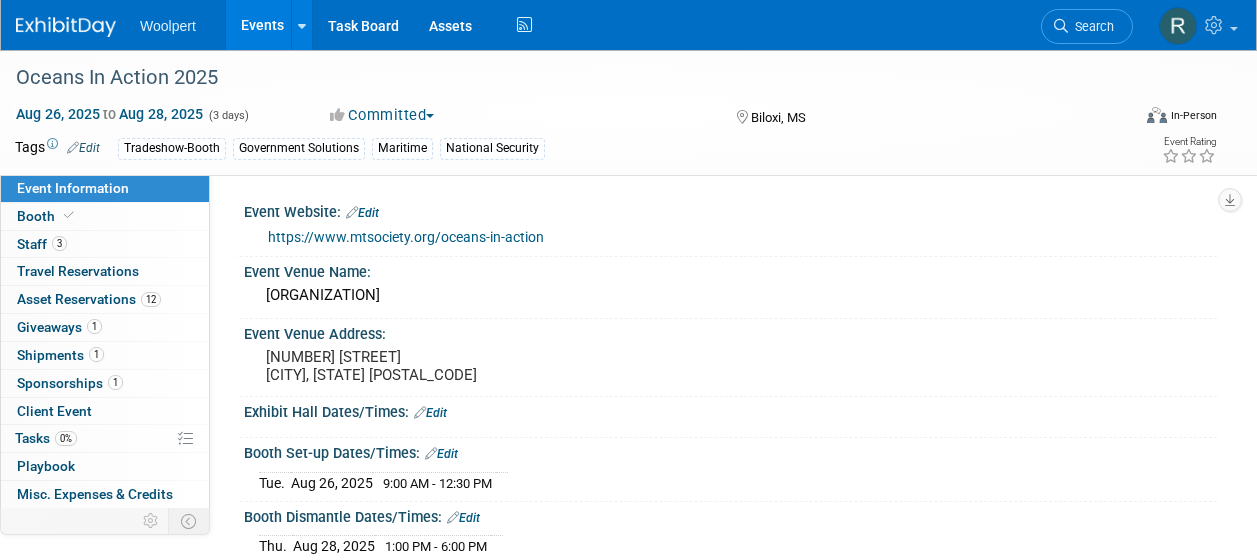 scroll, scrollTop: 0, scrollLeft: 0, axis: both 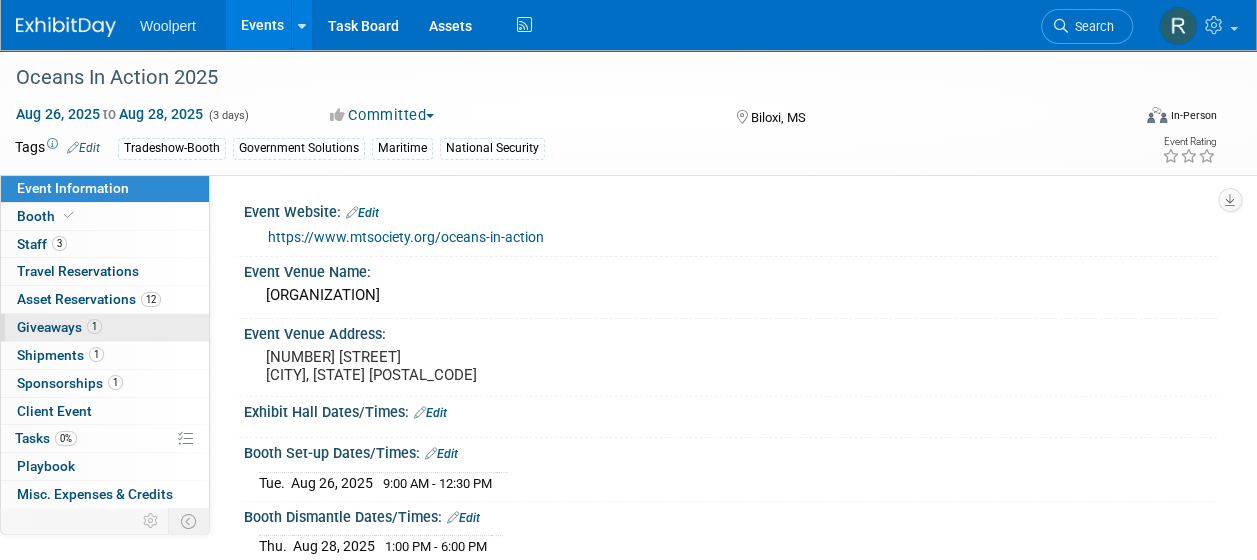 click on "1
Giveaways 1" at bounding box center (105, 327) 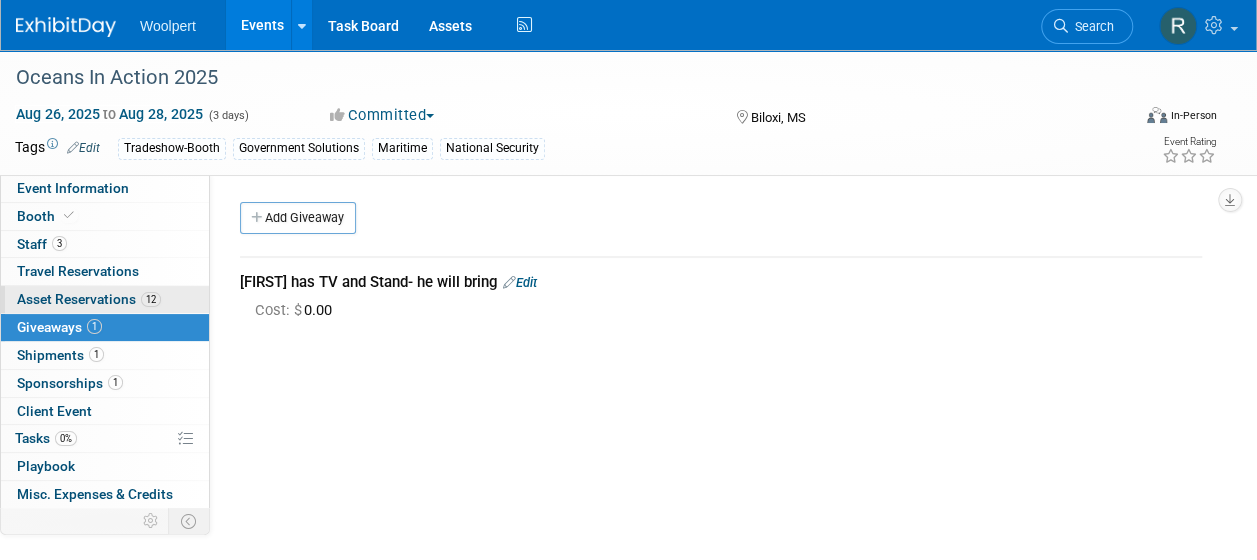 click on "Asset Reservations 12" at bounding box center [89, 299] 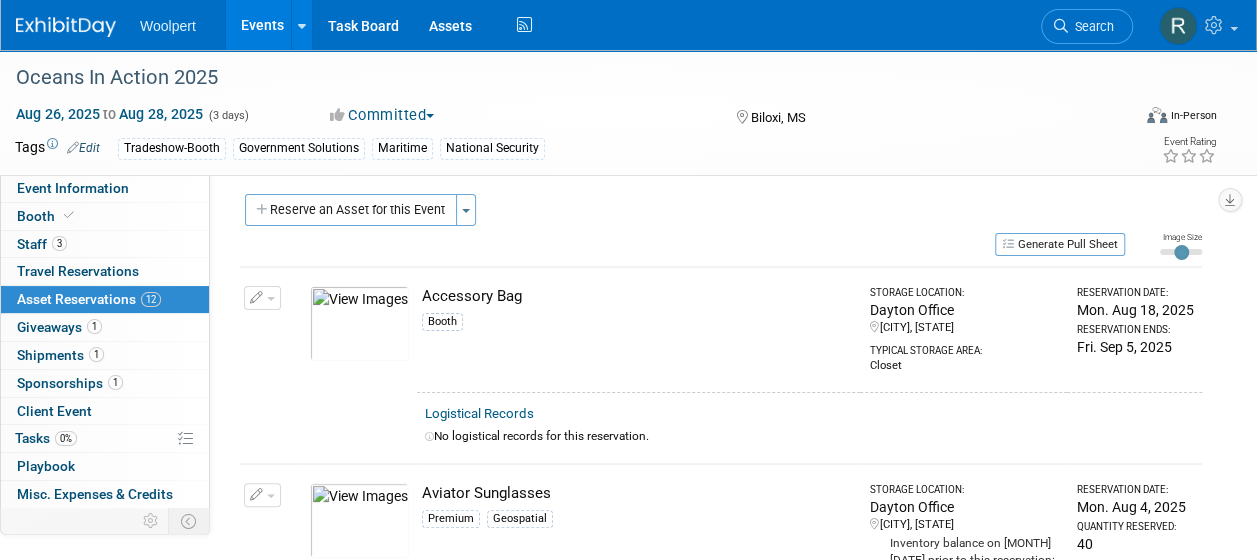 scroll, scrollTop: 0, scrollLeft: 0, axis: both 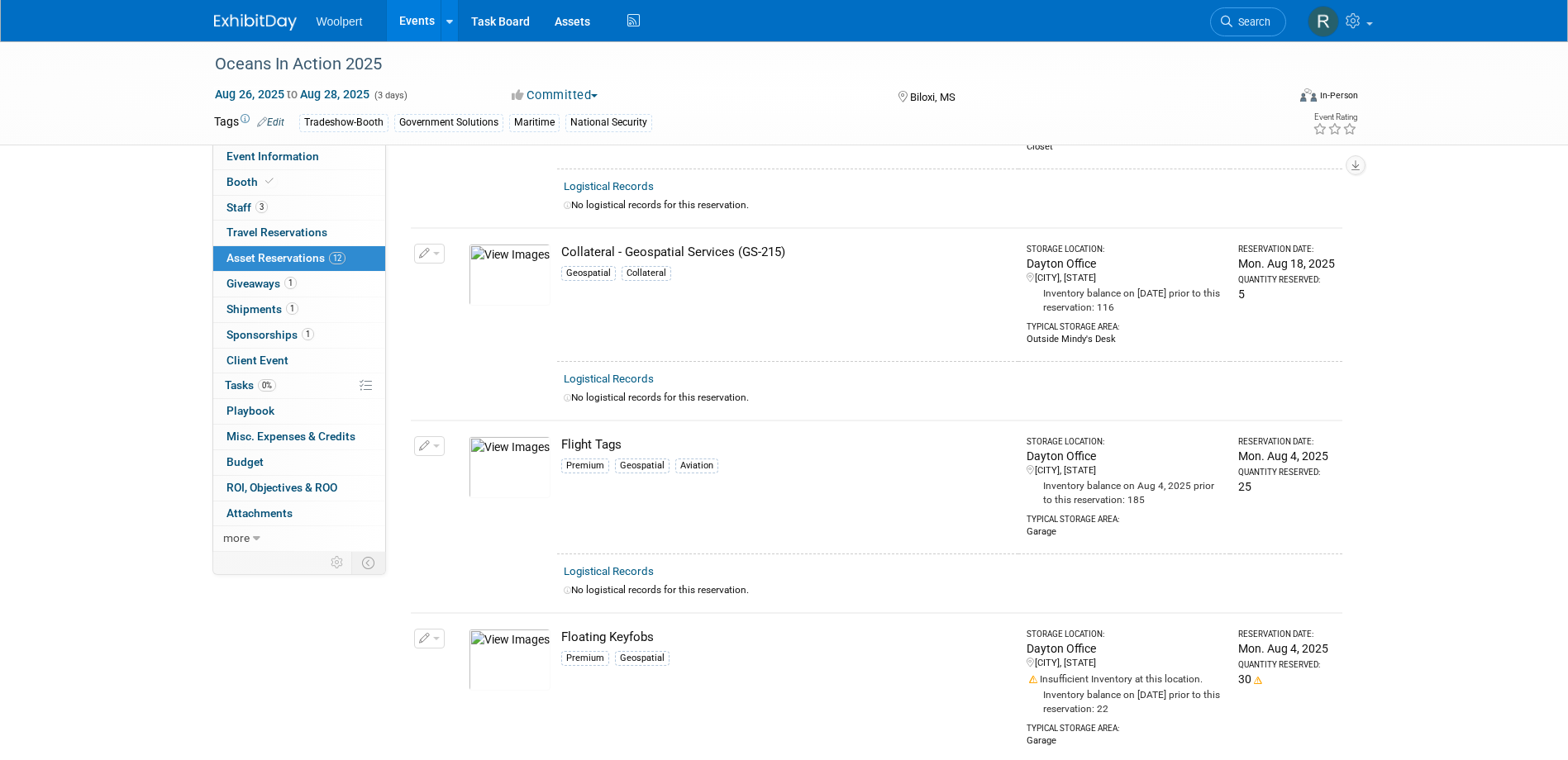 click at bounding box center (436, 639) 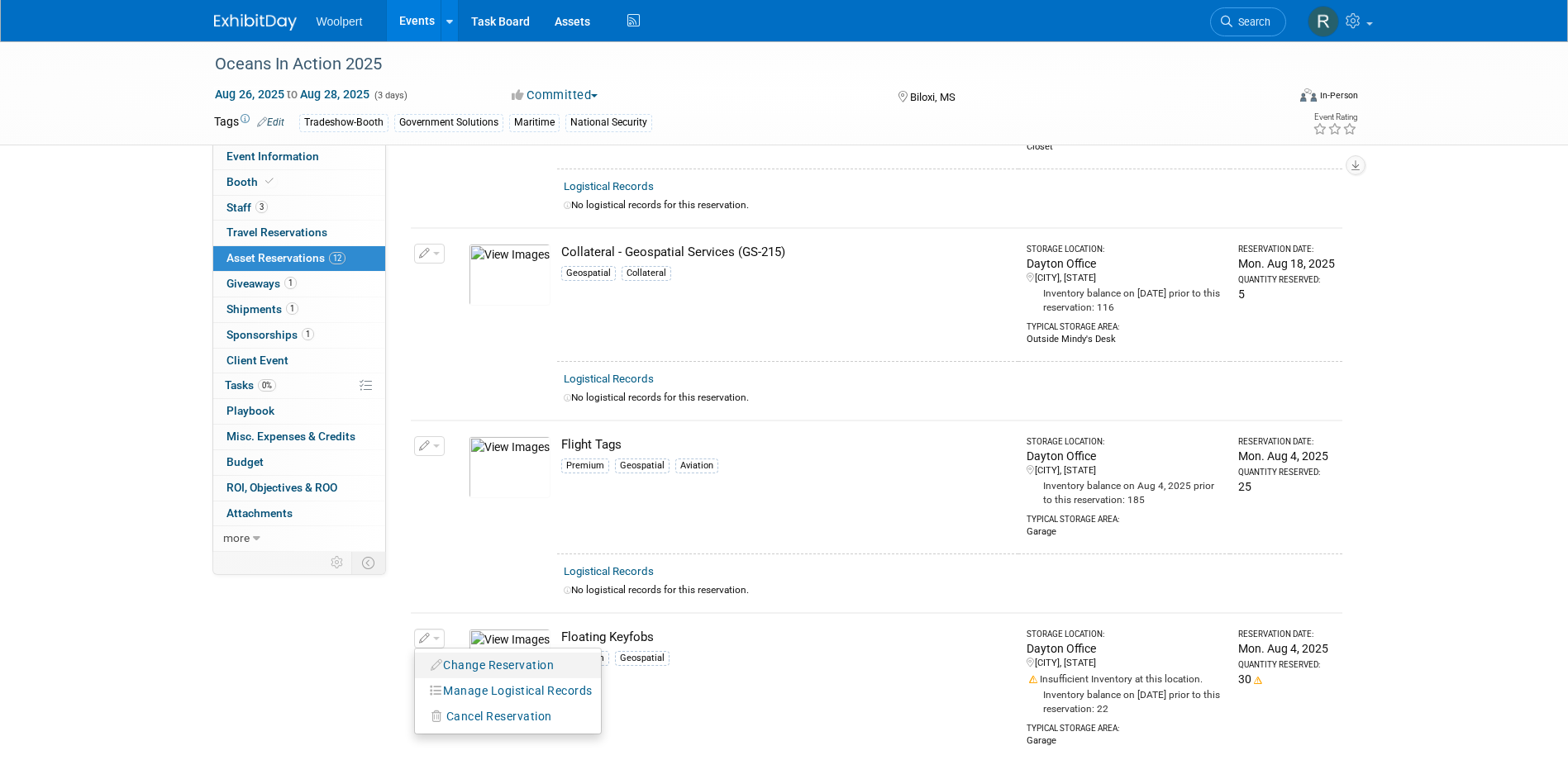 click on "Change Reservation" at bounding box center [493, 665] 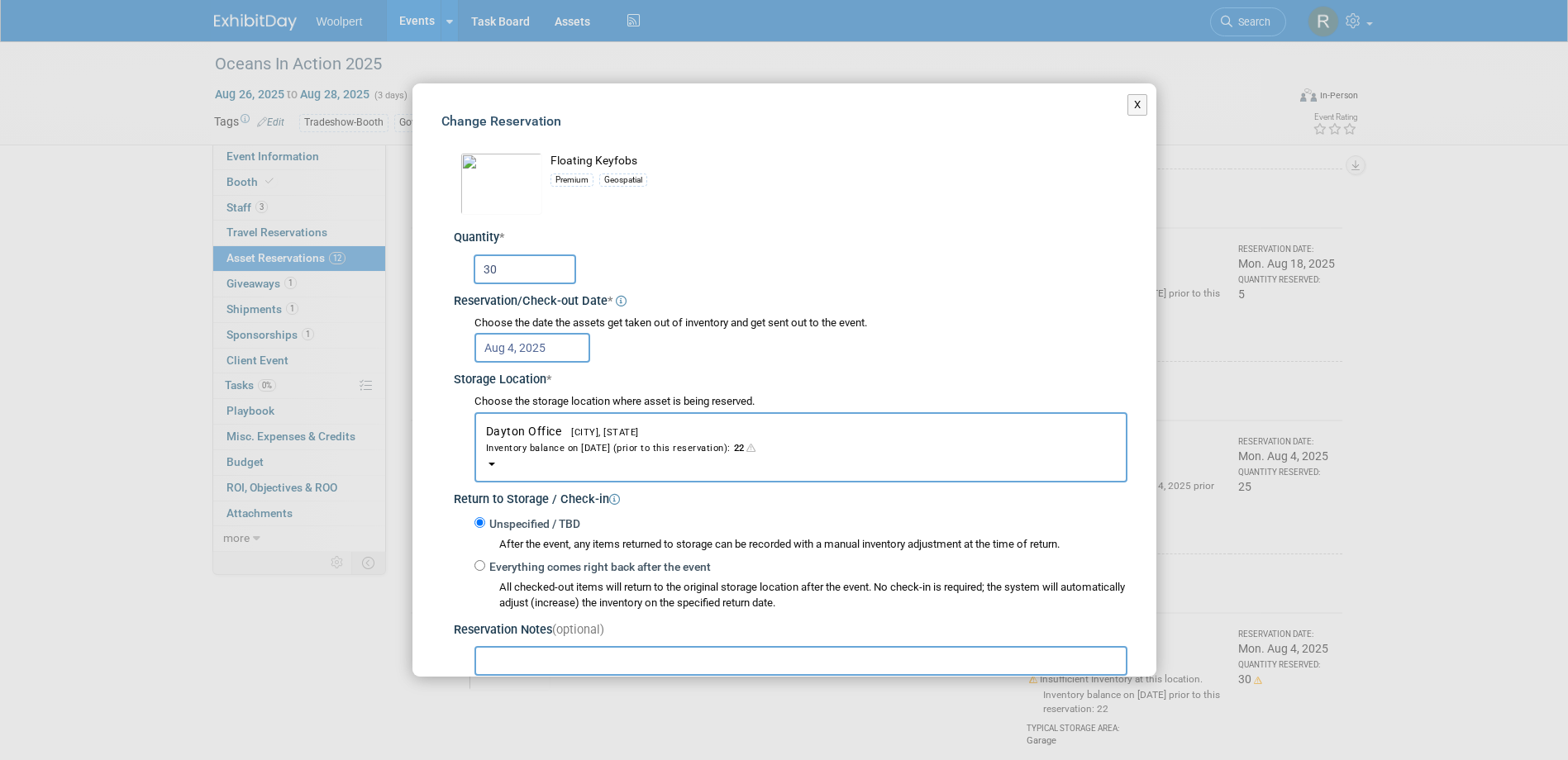 click on "30" at bounding box center [525, 269] 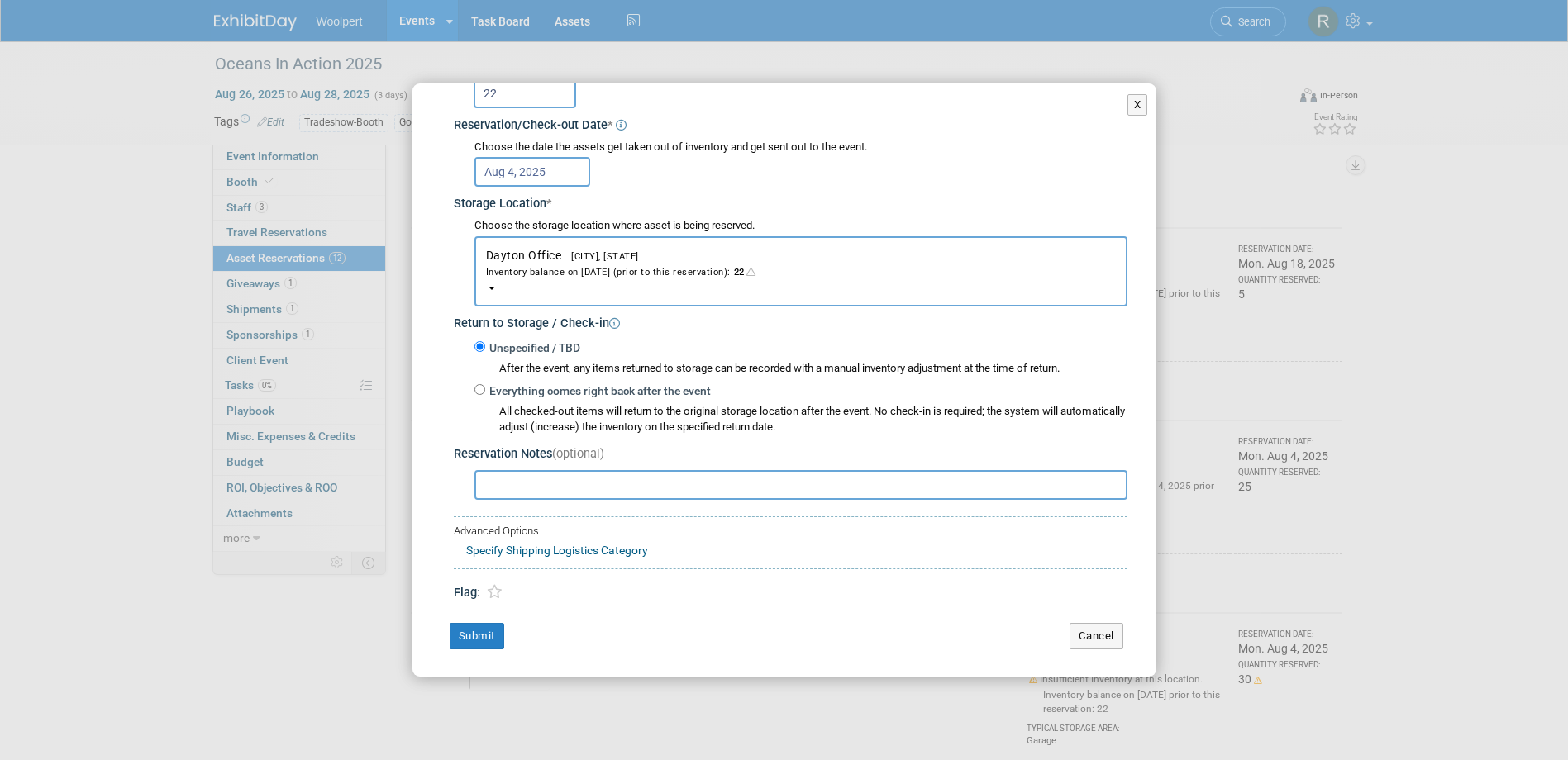 scroll, scrollTop: 177, scrollLeft: 0, axis: vertical 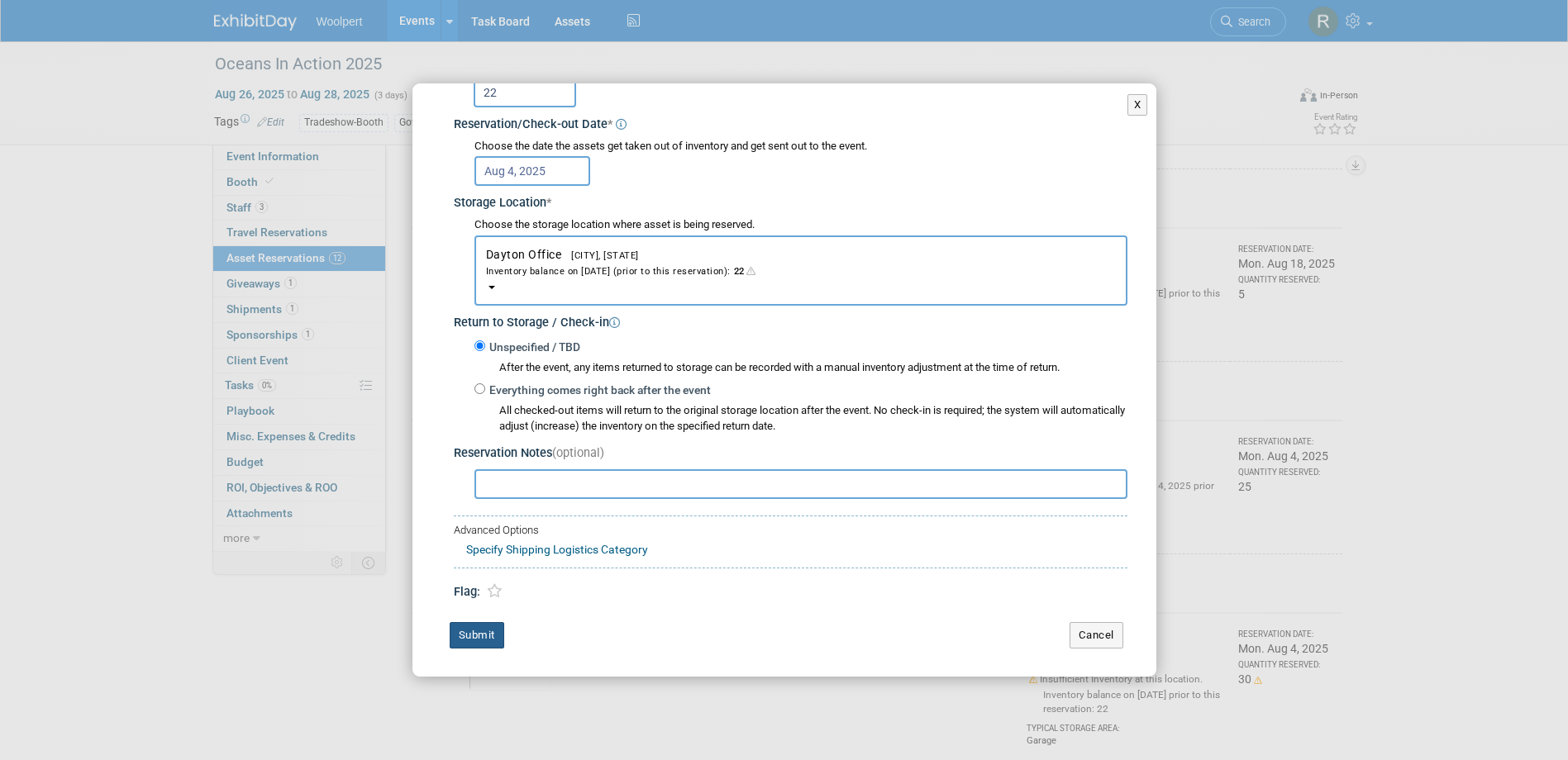 type on "22" 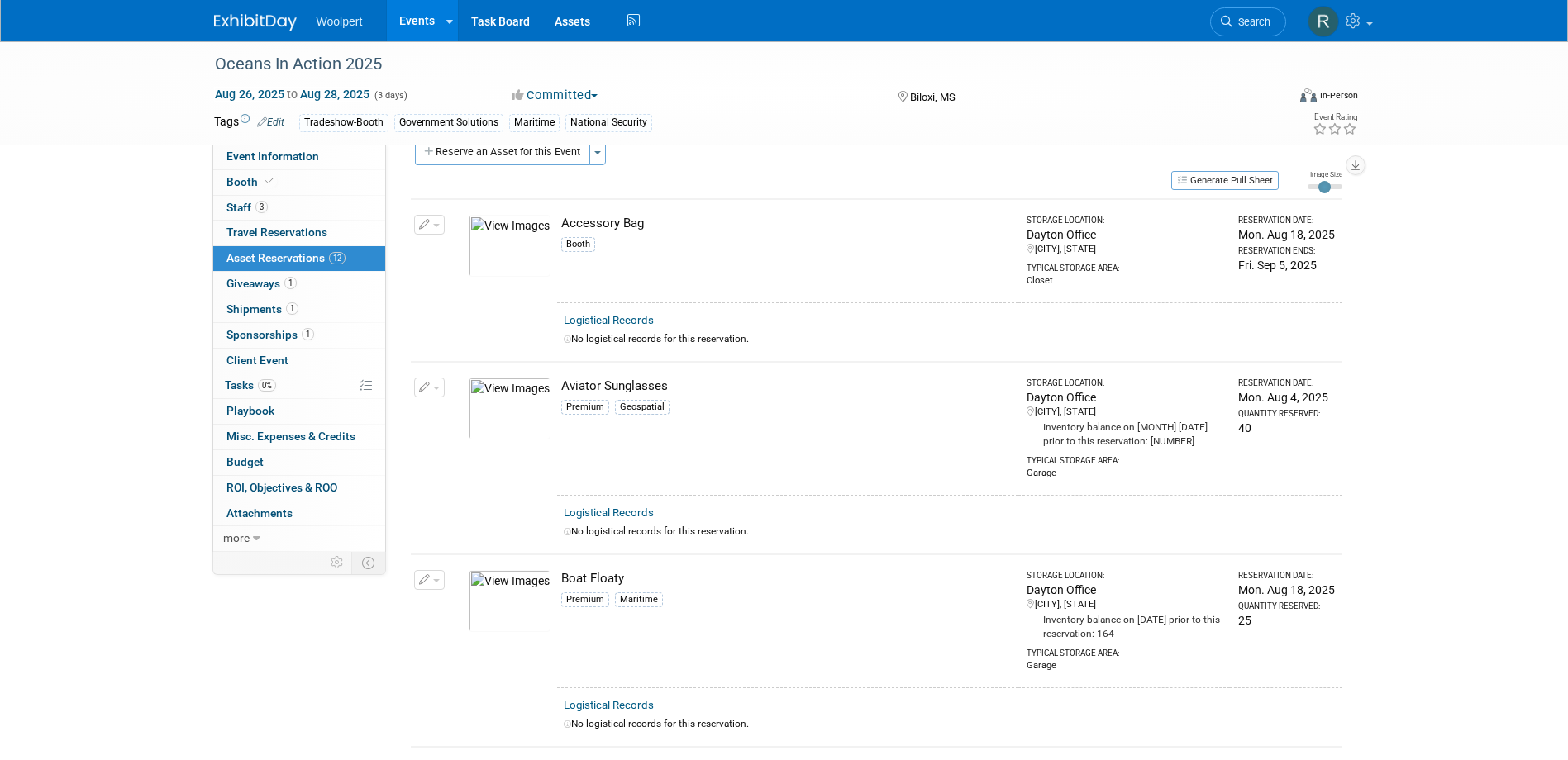 scroll, scrollTop: 0, scrollLeft: 0, axis: both 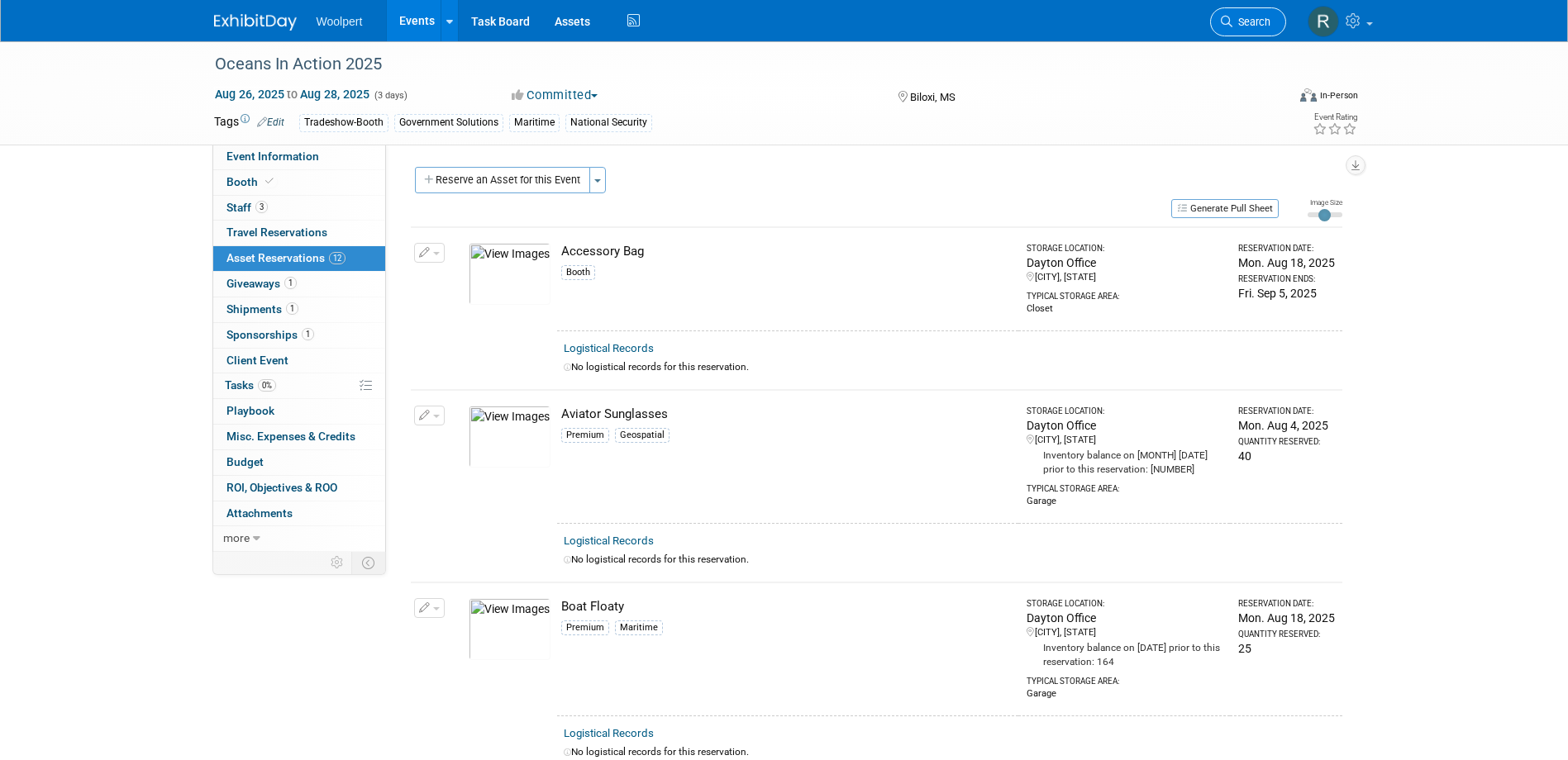 click at bounding box center (1227, 21) 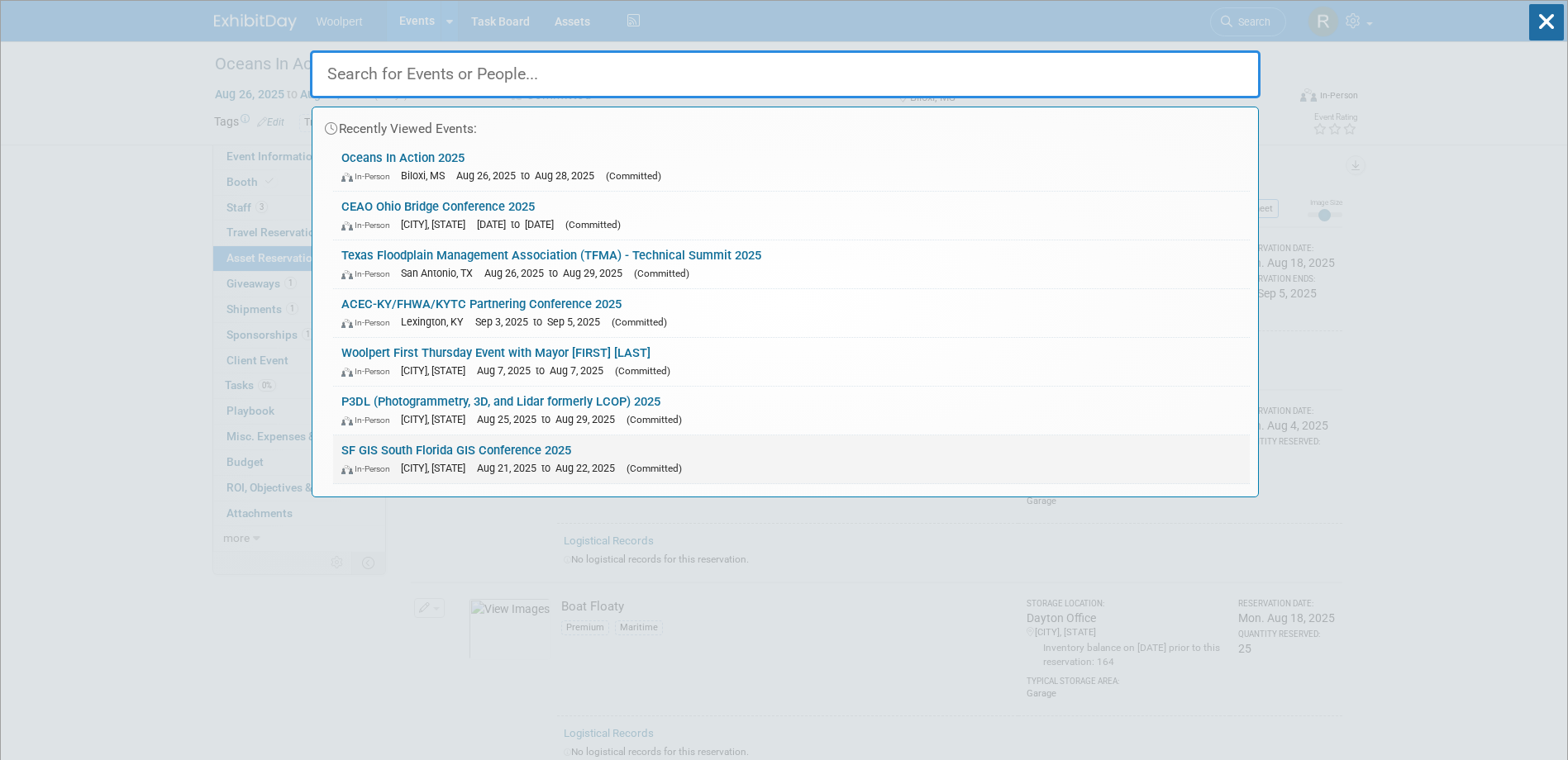 click on "In-Person
West Palm Beach, FL
Aug 21, 2025  to  Aug 22, 2025
(Committed)" at bounding box center (791, 468) 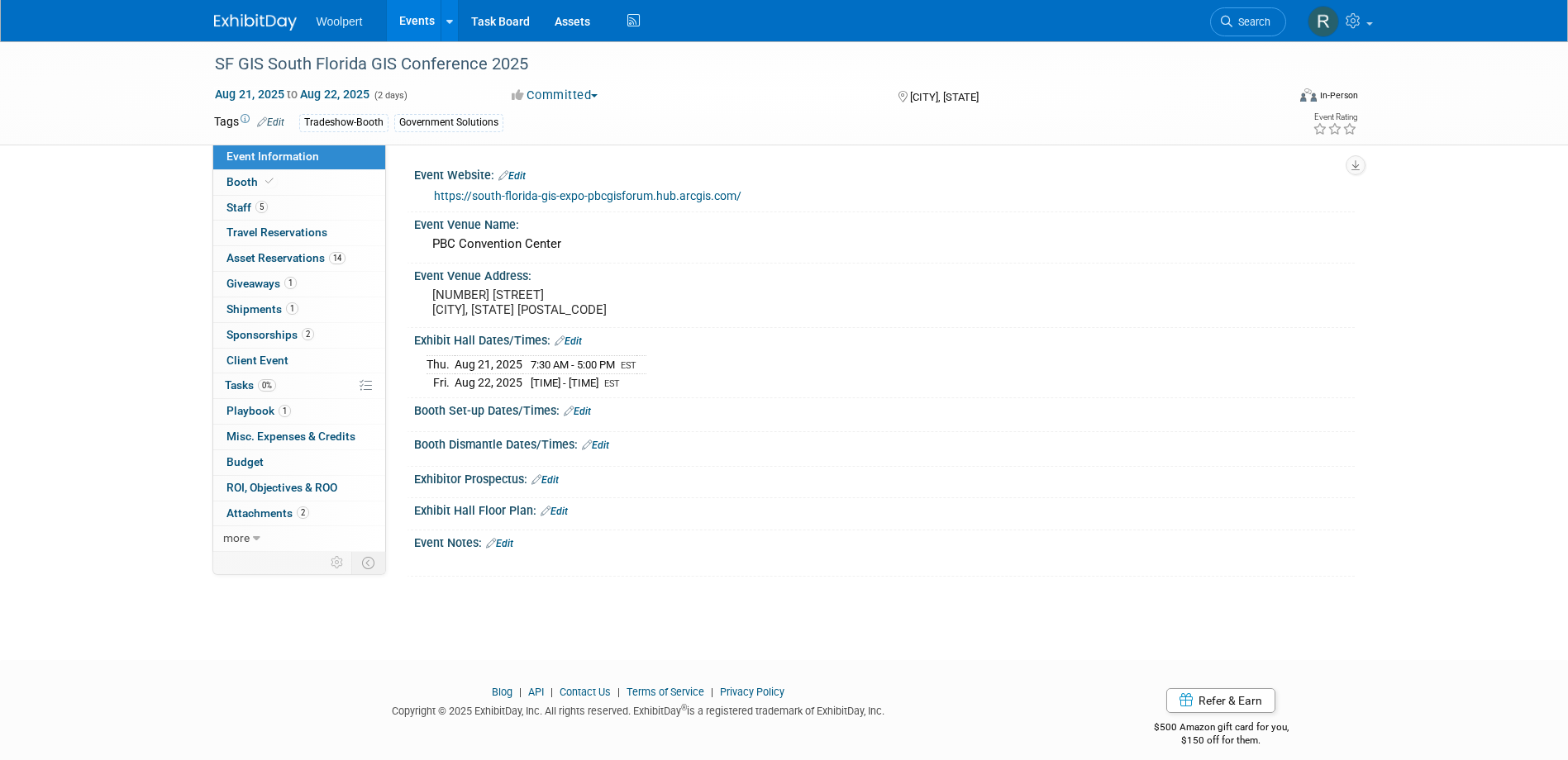 scroll, scrollTop: 0, scrollLeft: 0, axis: both 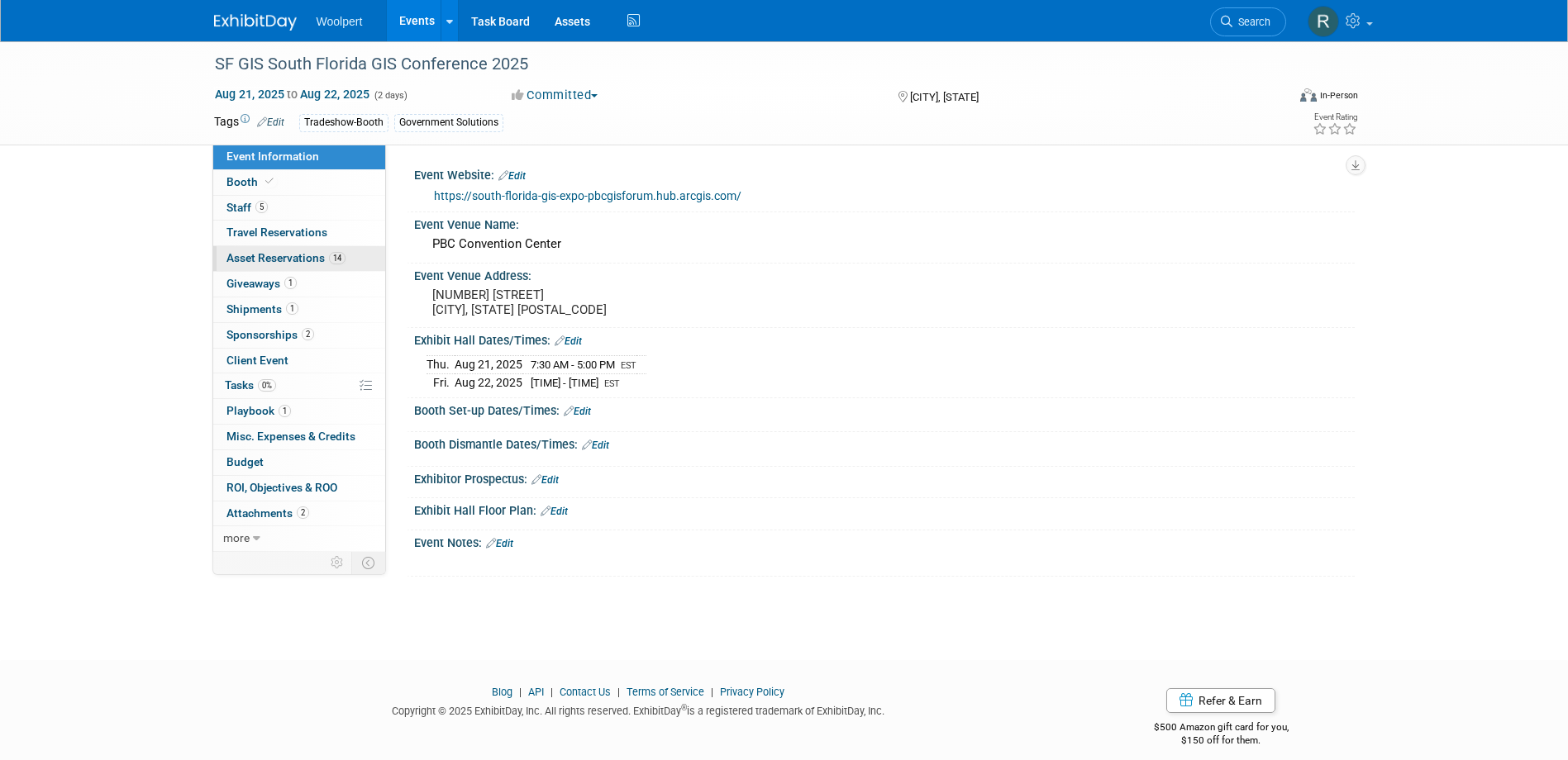 click on "Asset Reservations 14" at bounding box center [286, 258] 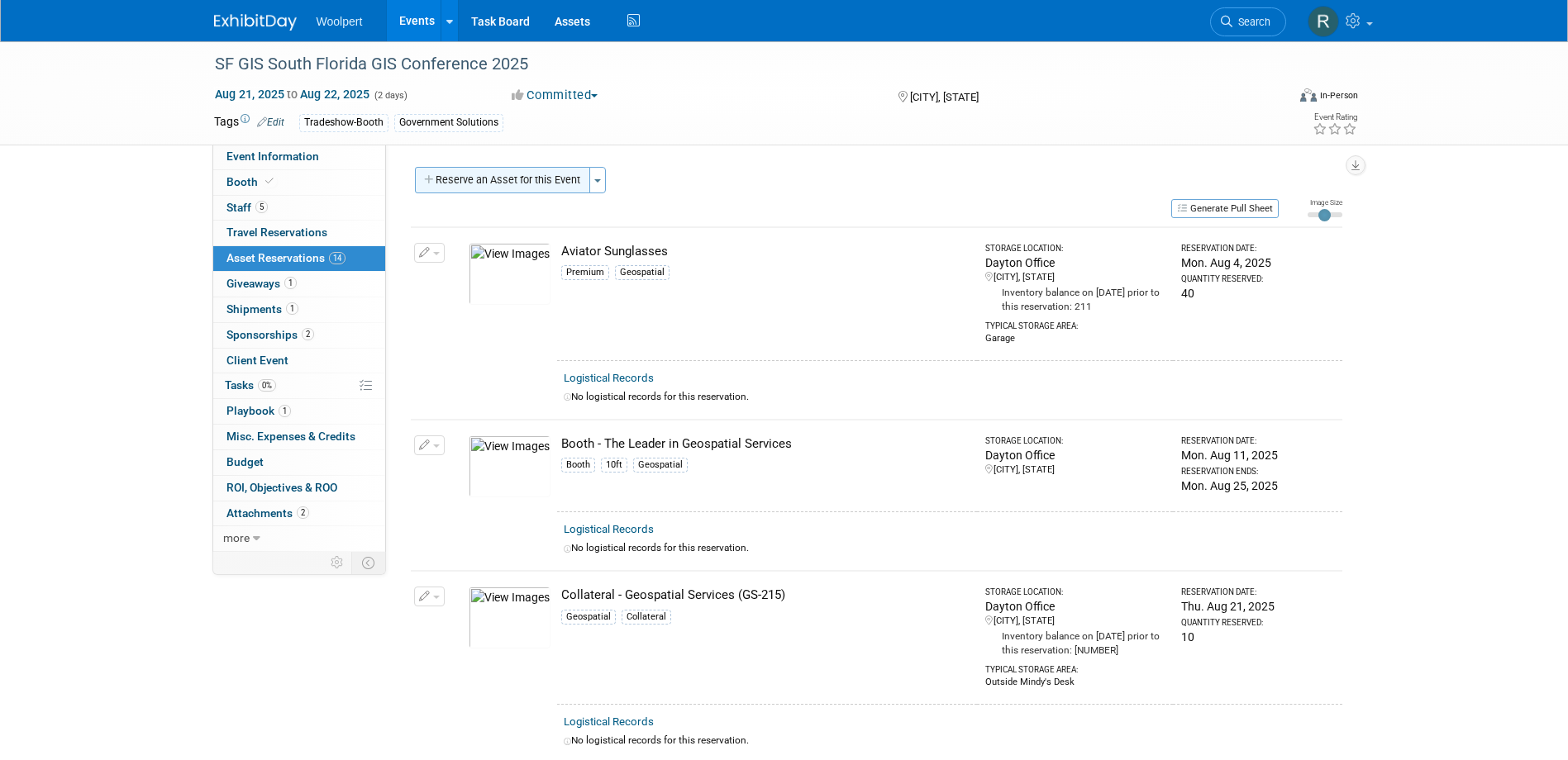 click on "Reserve an Asset for this Event" at bounding box center (503, 180) 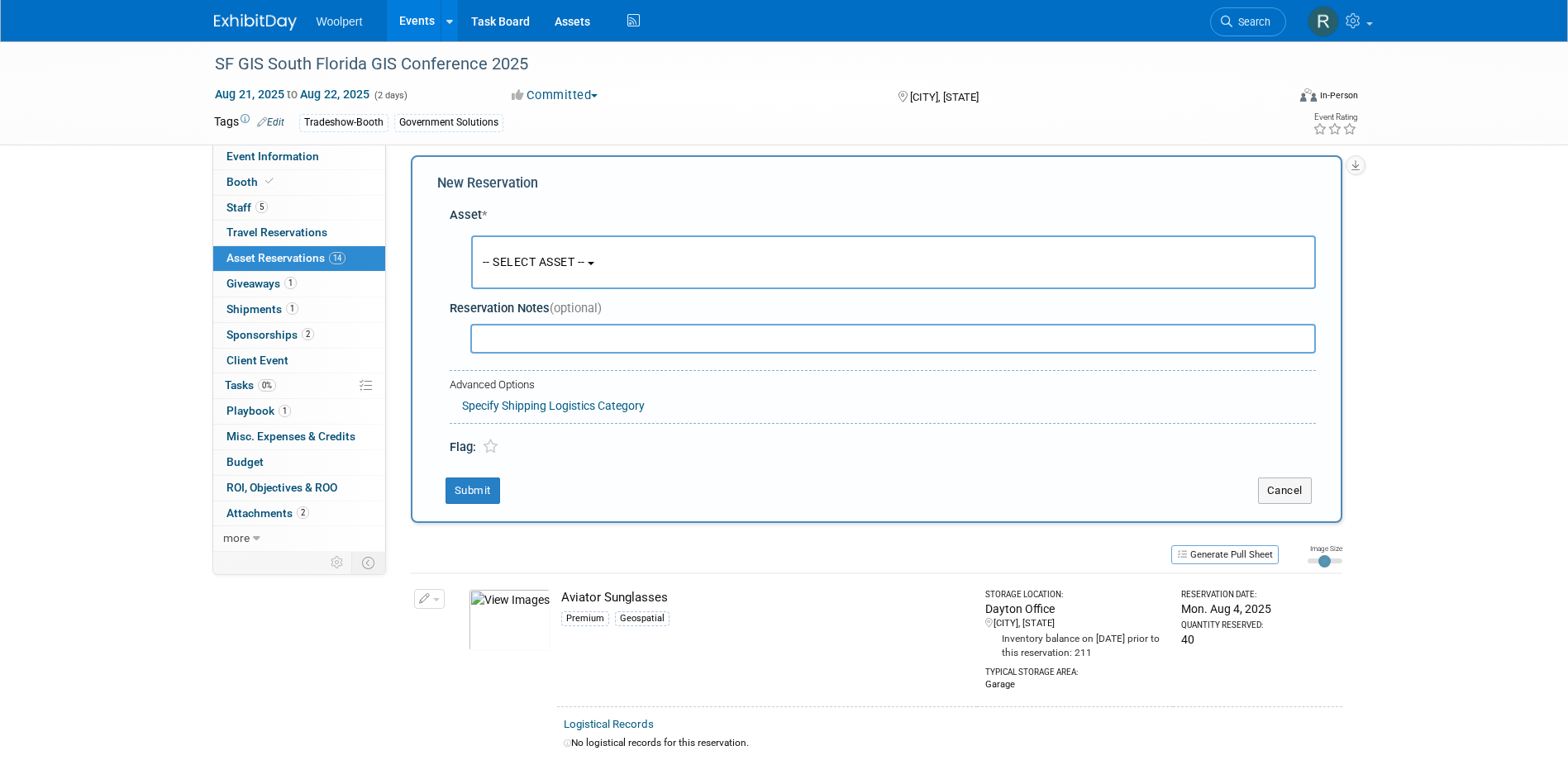 scroll, scrollTop: 16, scrollLeft: 0, axis: vertical 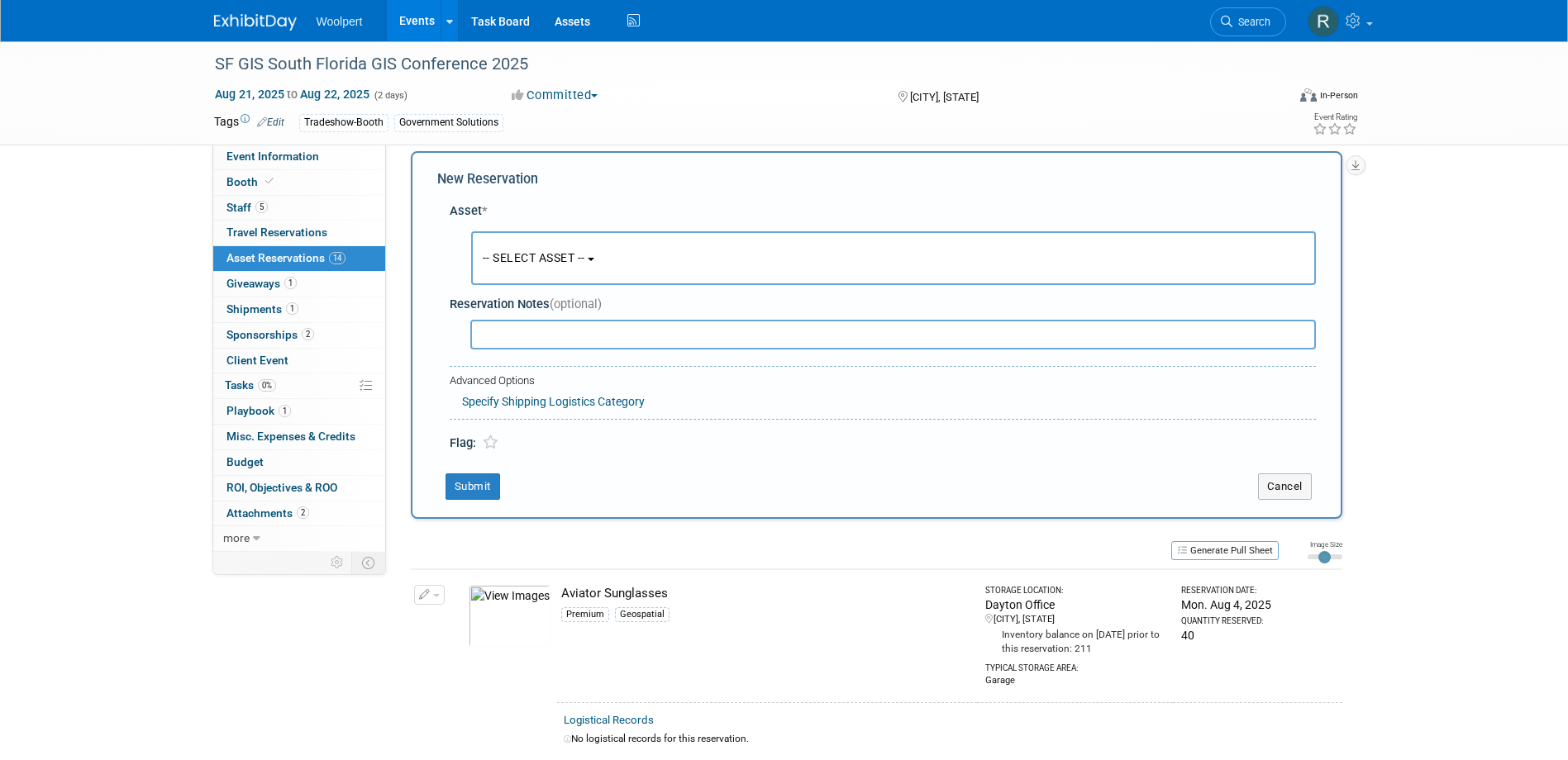 click on "-- SELECT ASSET --" at bounding box center (534, 258) 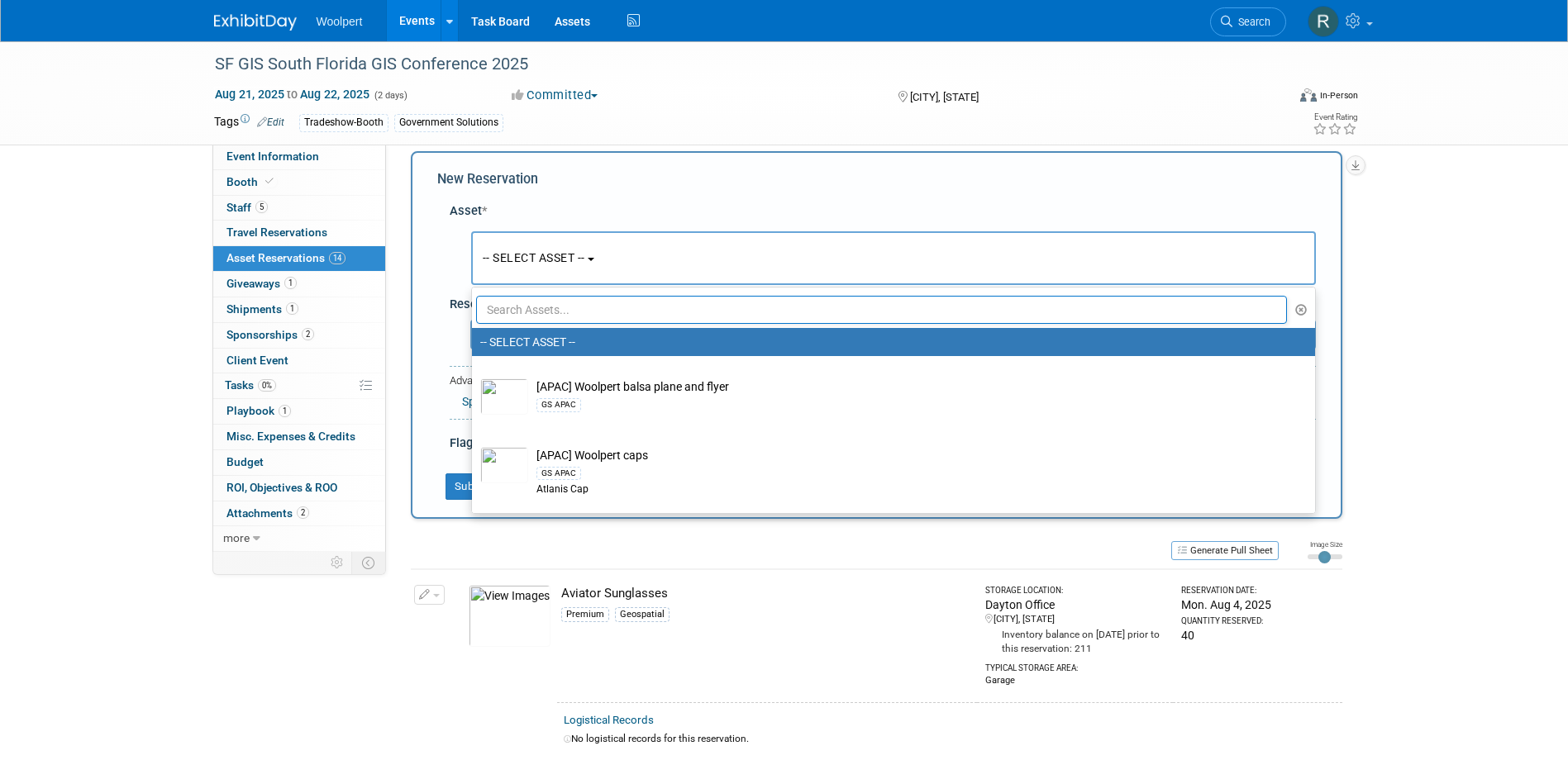 click on "-- SELECT ASSET --" at bounding box center [894, 258] 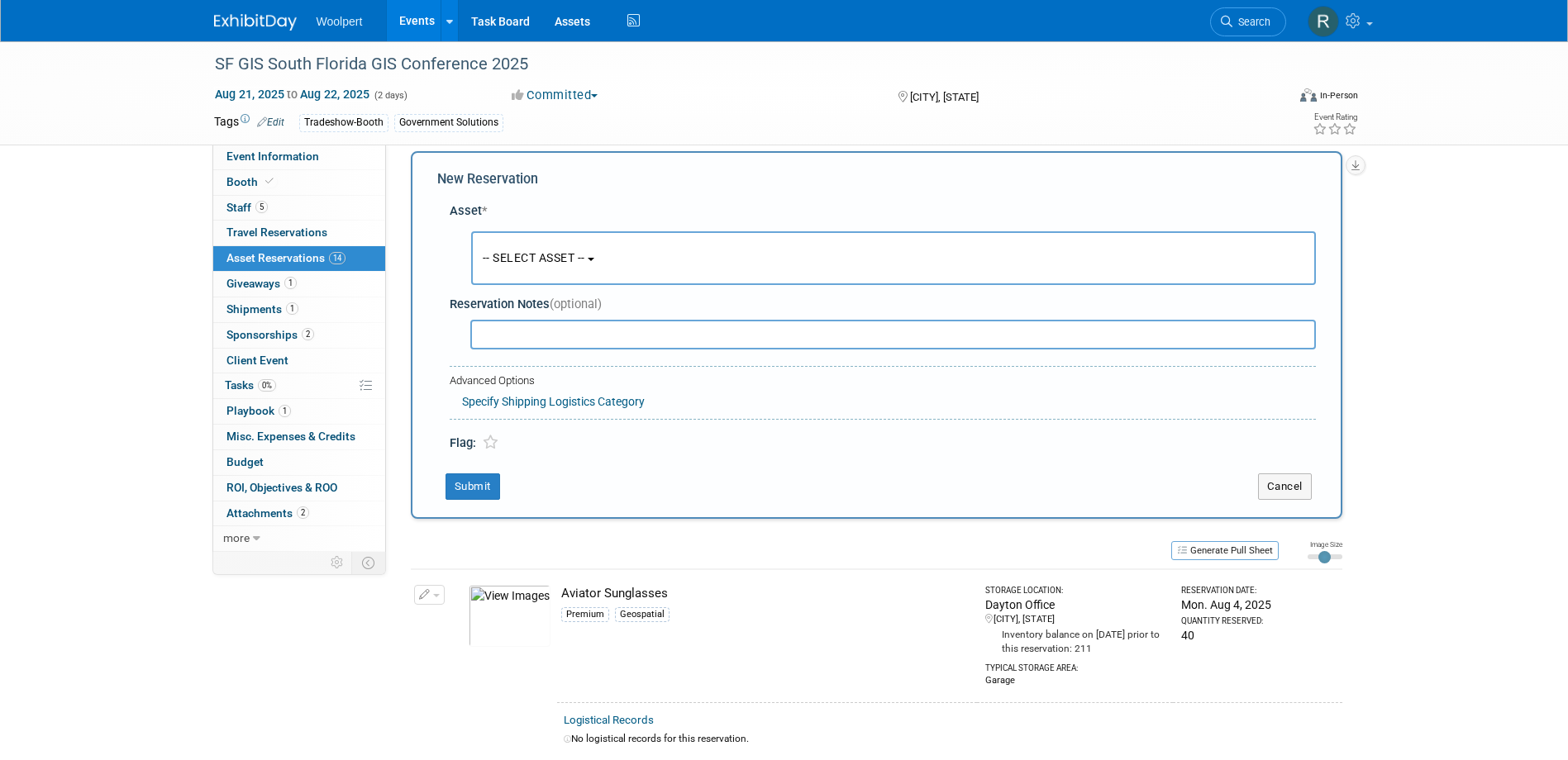 click on "-- SELECT ASSET --" at bounding box center (894, 258) 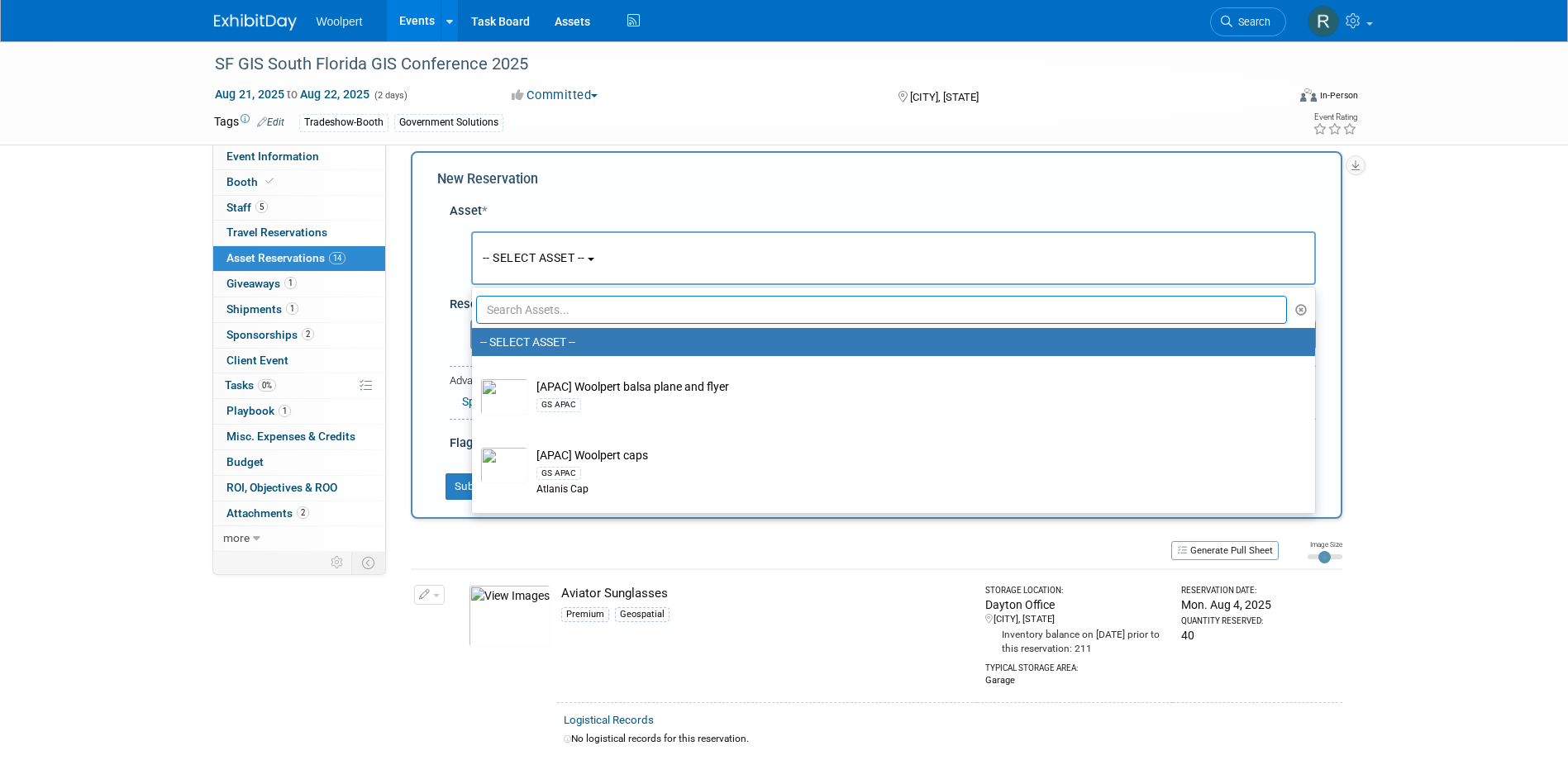 click at bounding box center [882, 310] 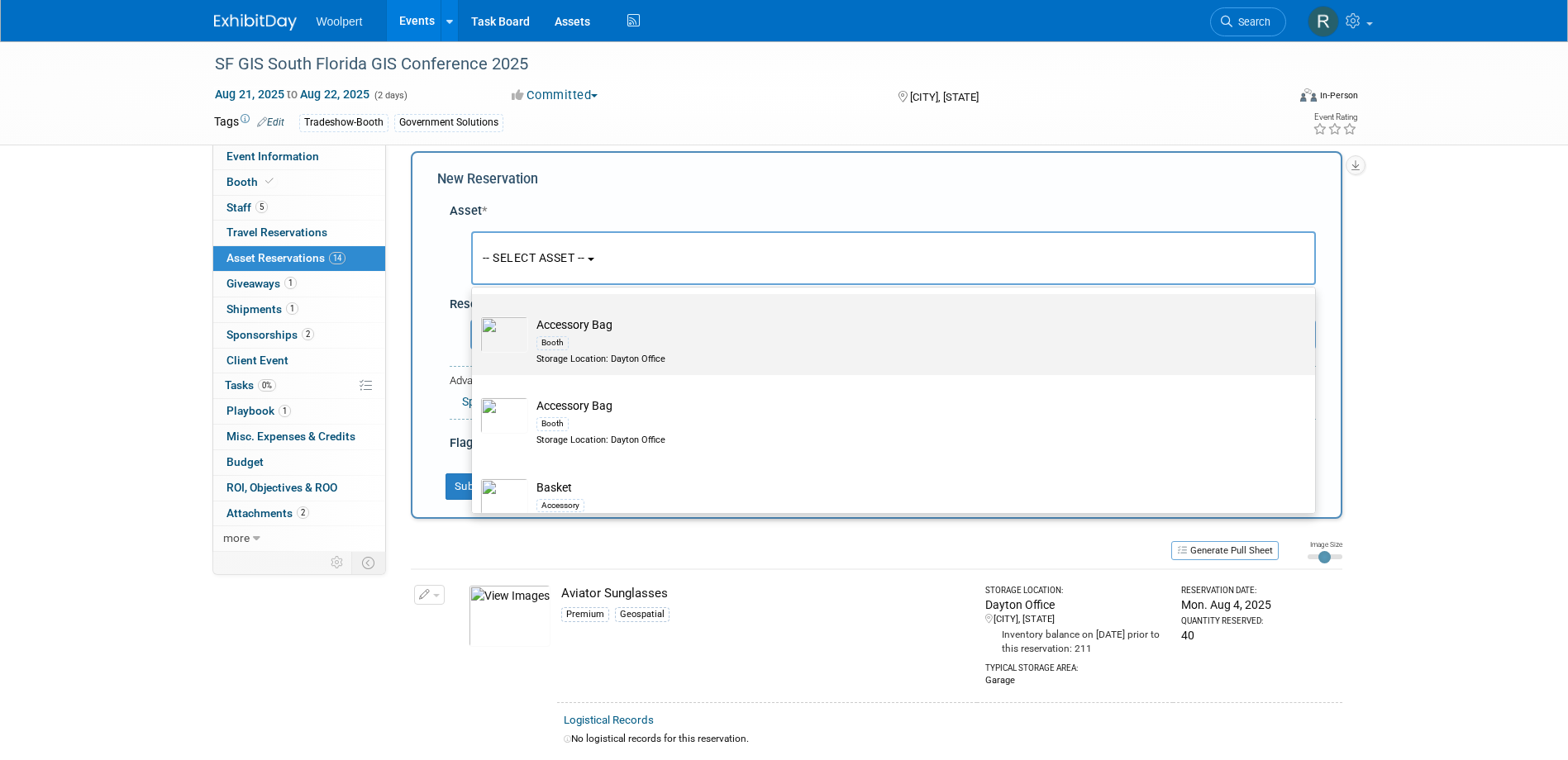 scroll, scrollTop: 330, scrollLeft: 0, axis: vertical 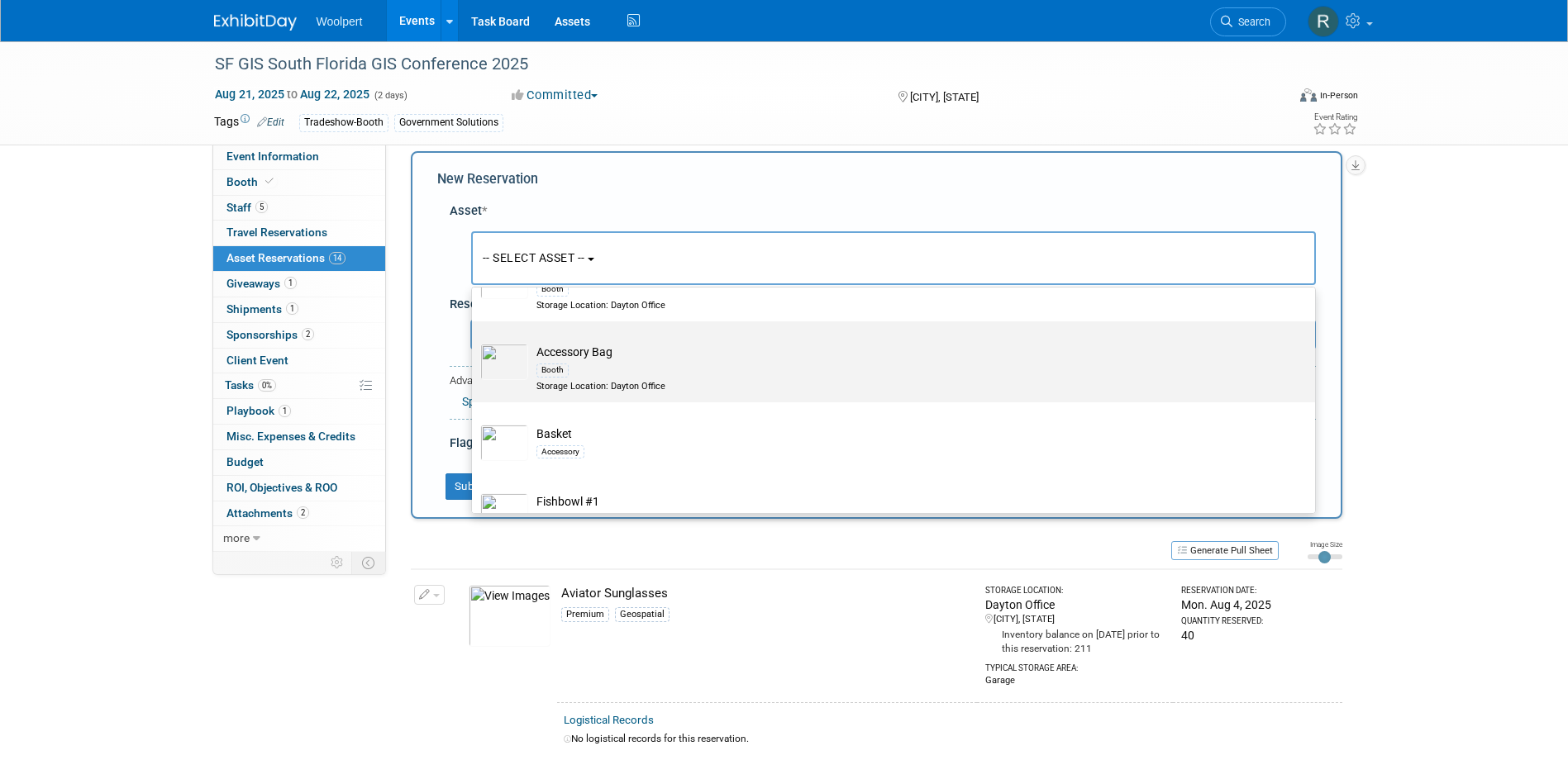type on "access" 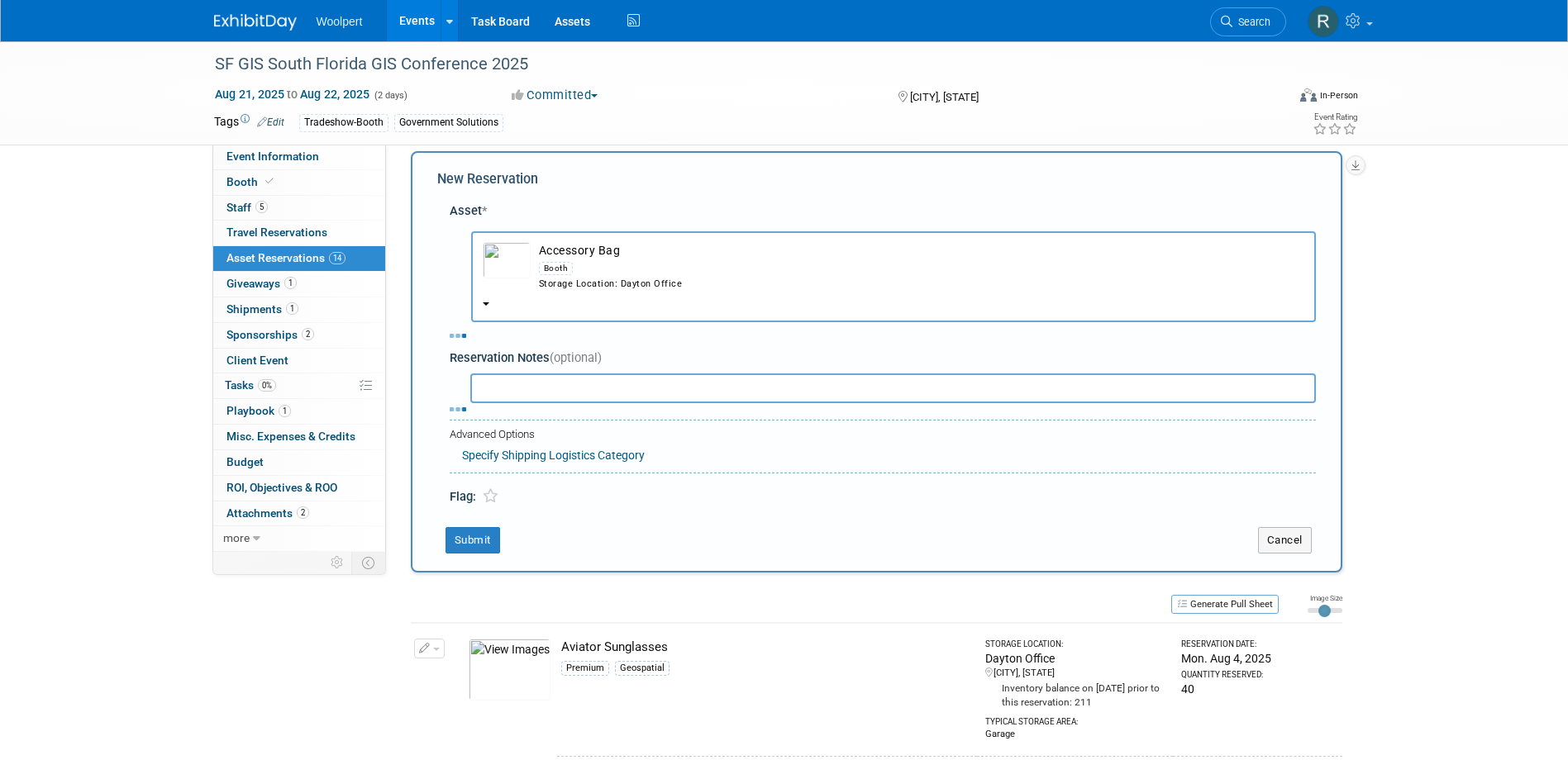 select on "7" 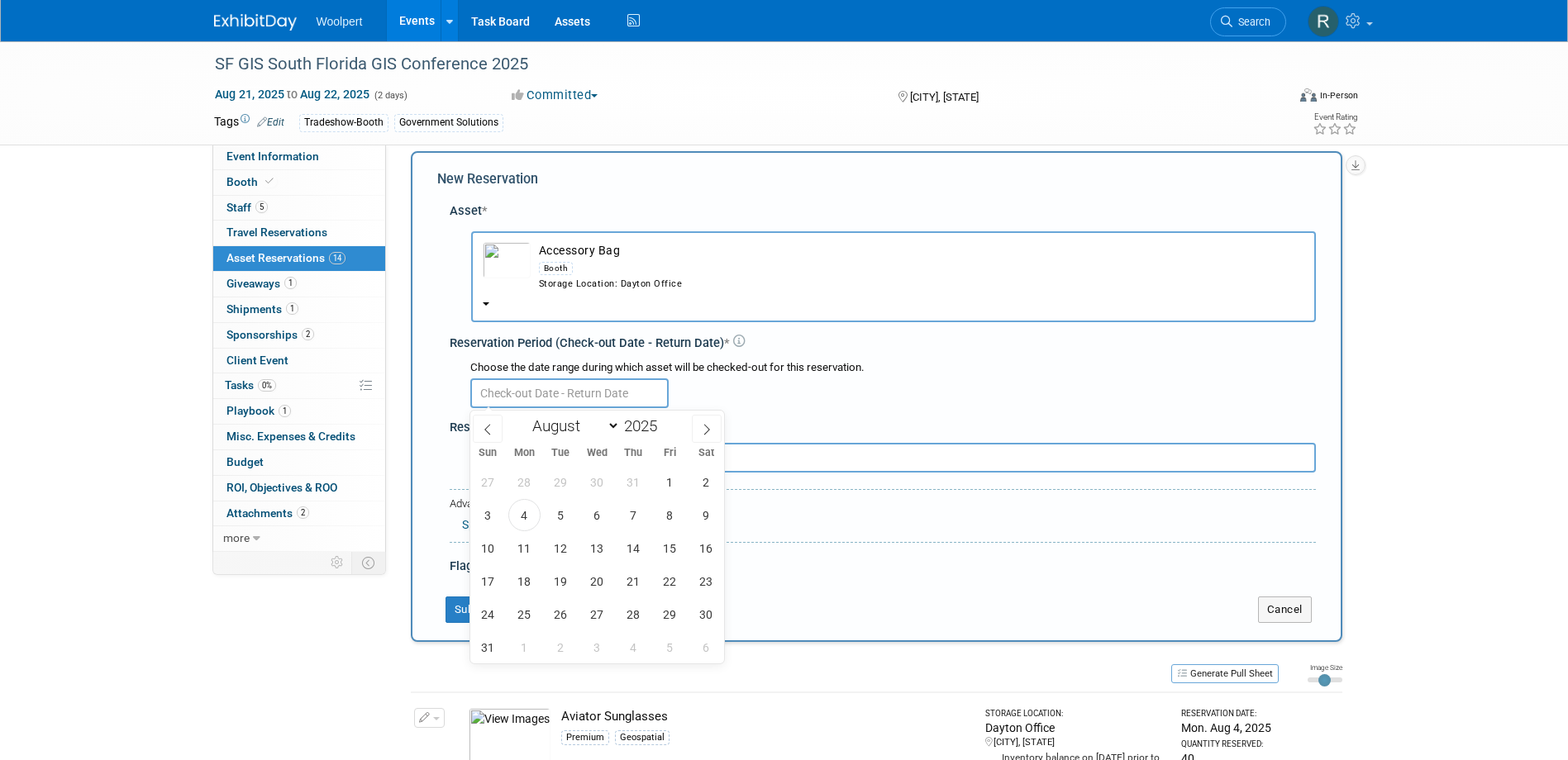 click at bounding box center [570, 393] 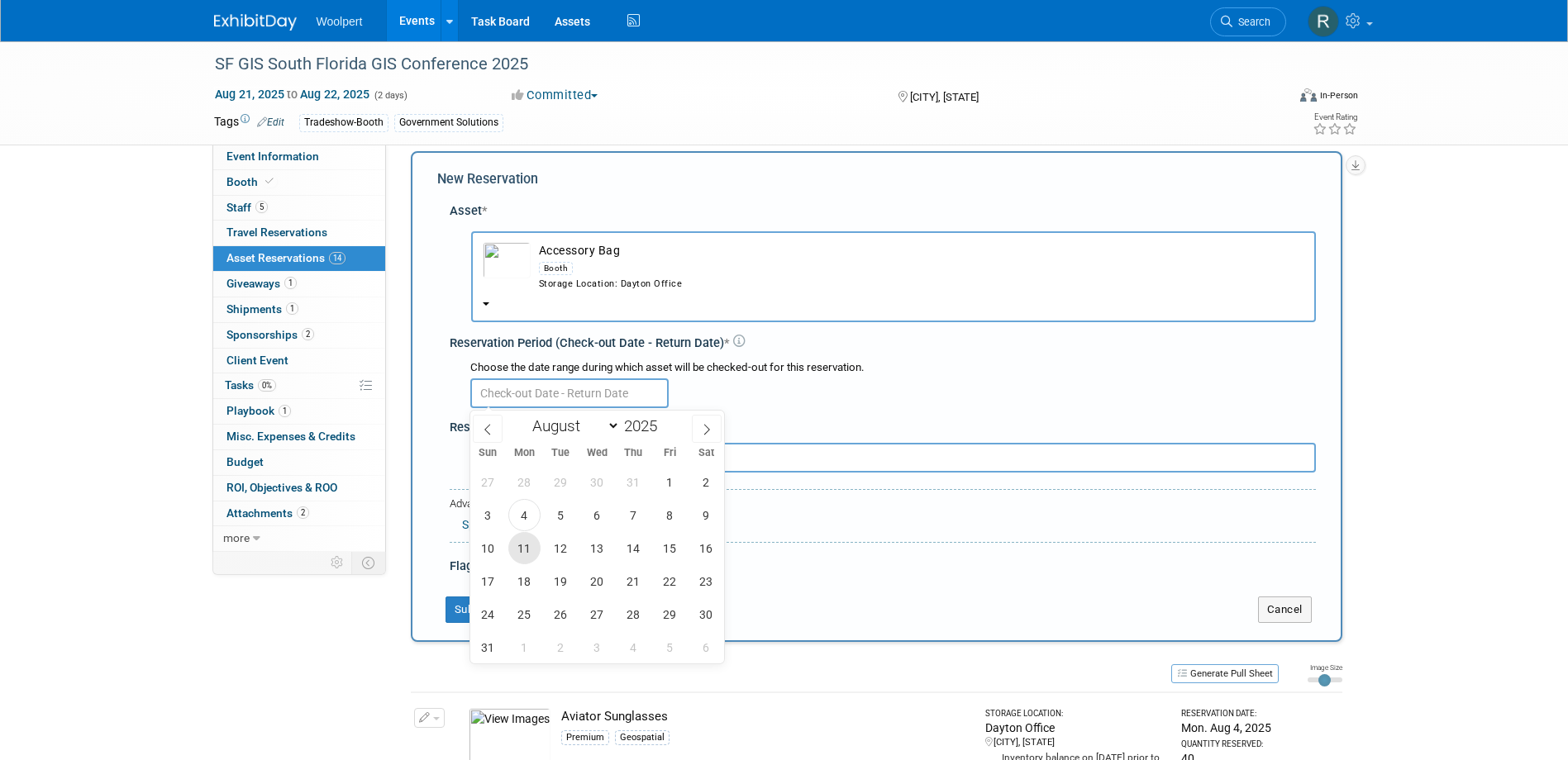 click on "11" at bounding box center (524, 548) 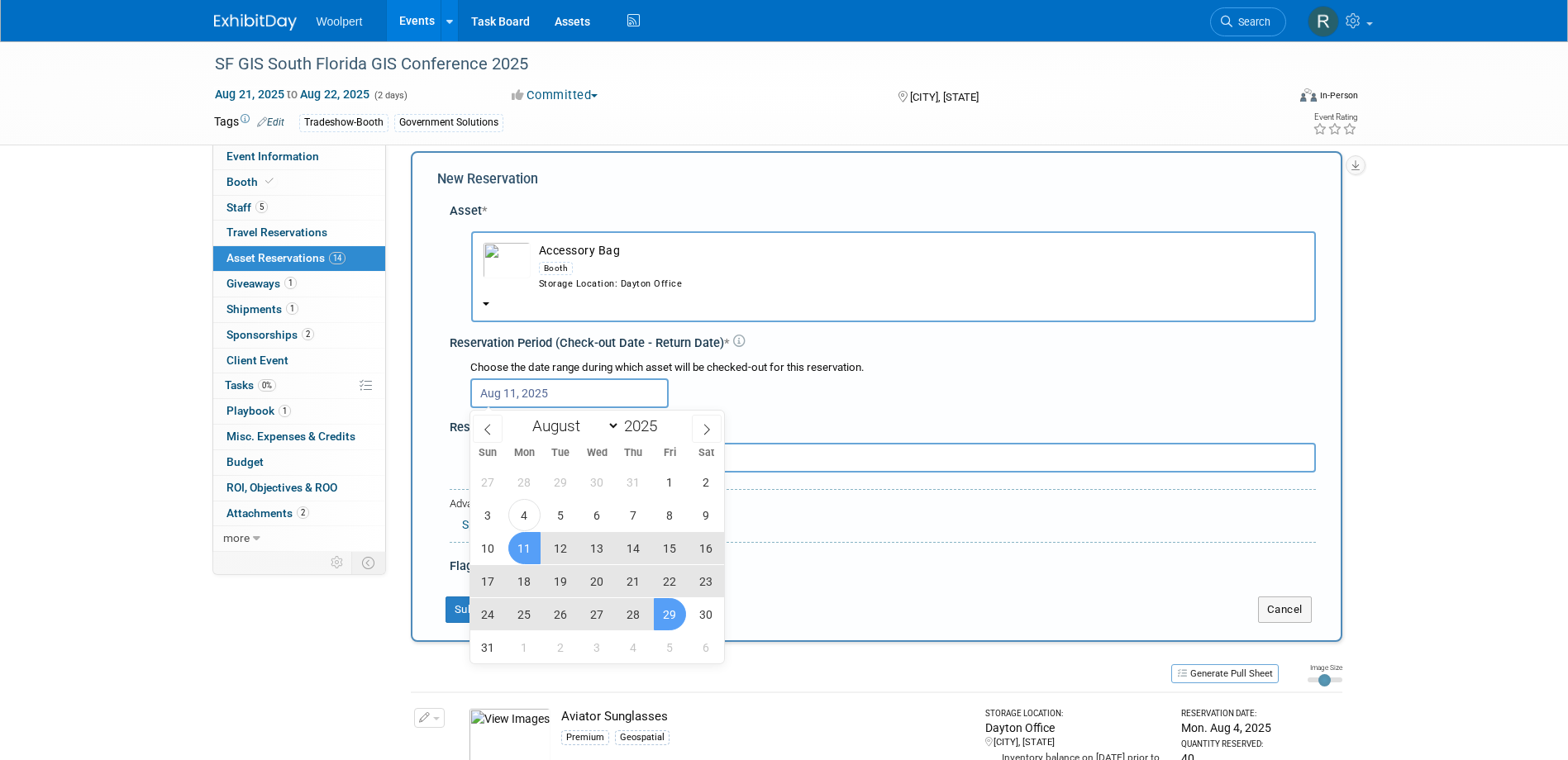 click on "29" at bounding box center (670, 614) 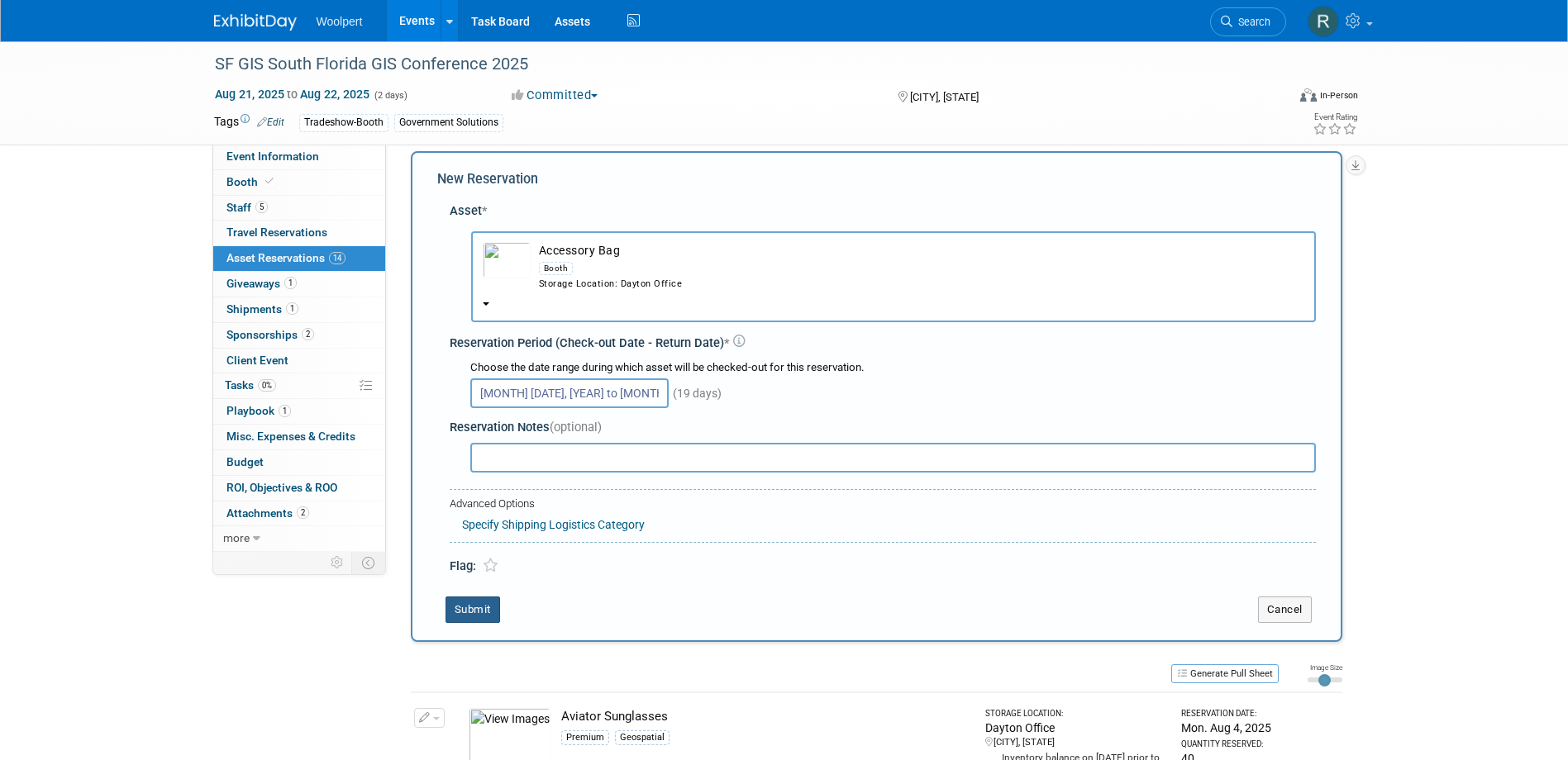 drag, startPoint x: 456, startPoint y: 609, endPoint x: 465, endPoint y: 610, distance: 9.05539 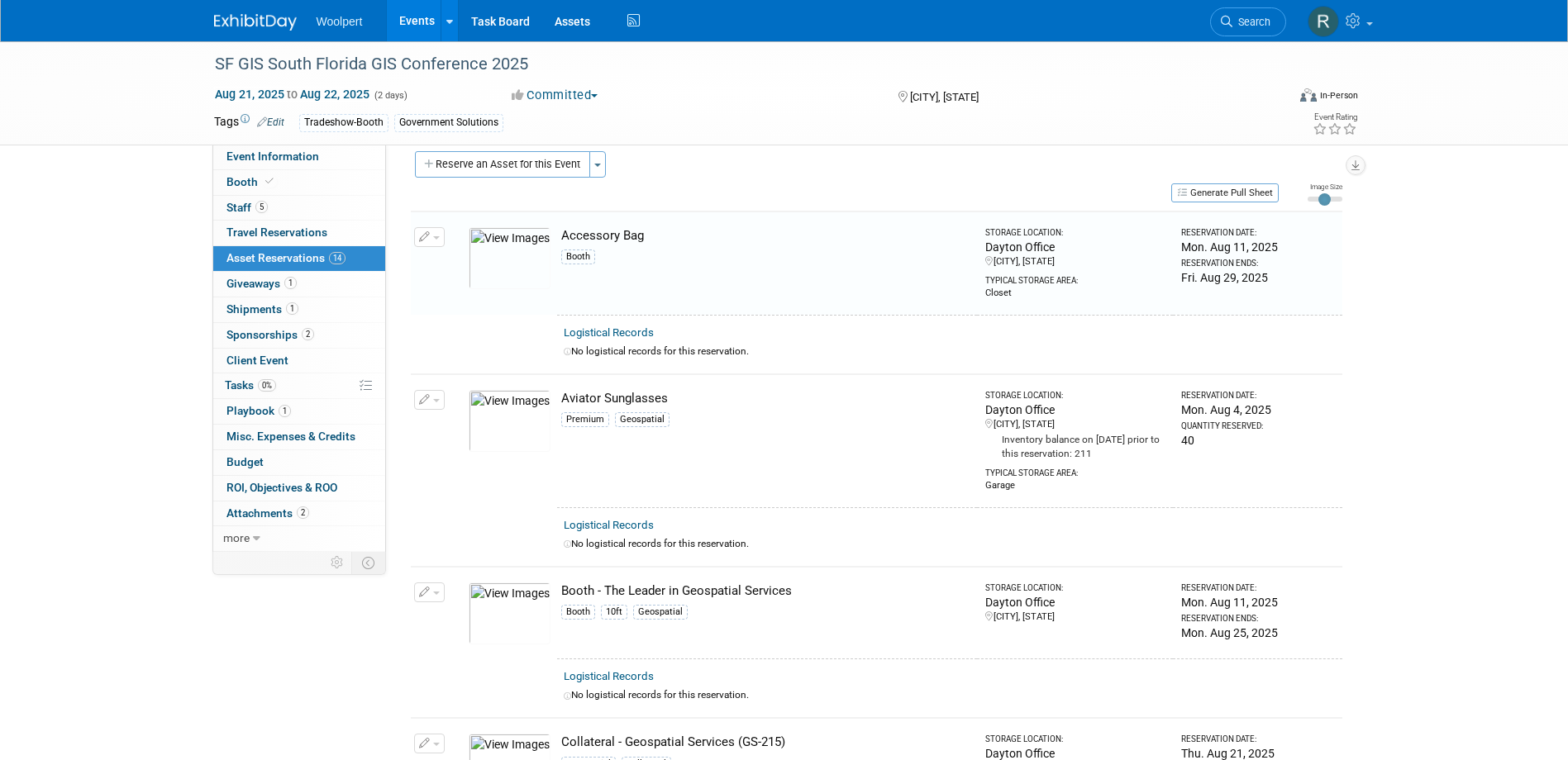 scroll, scrollTop: 21, scrollLeft: 0, axis: vertical 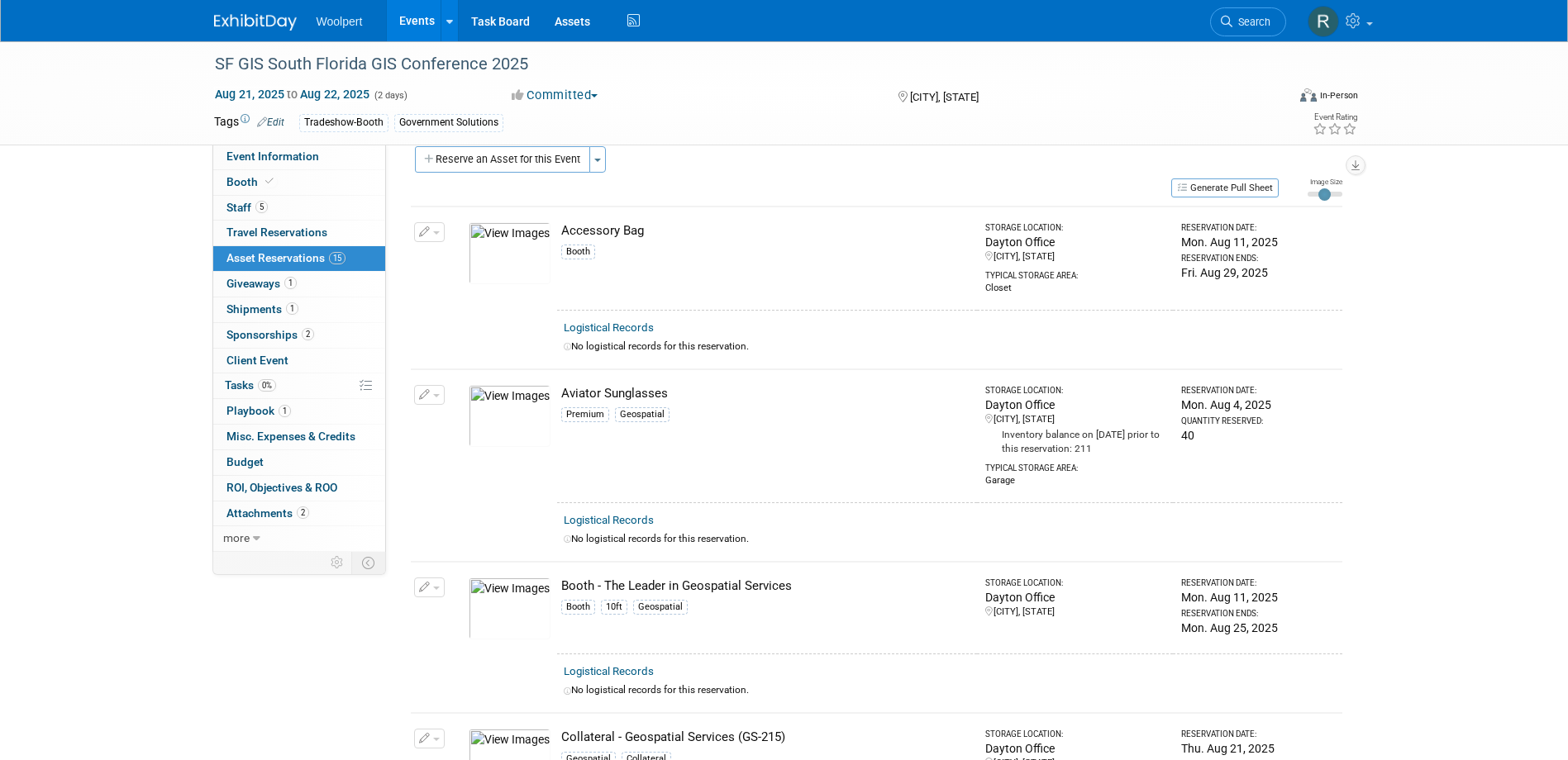 click on "Events" at bounding box center (417, 21) 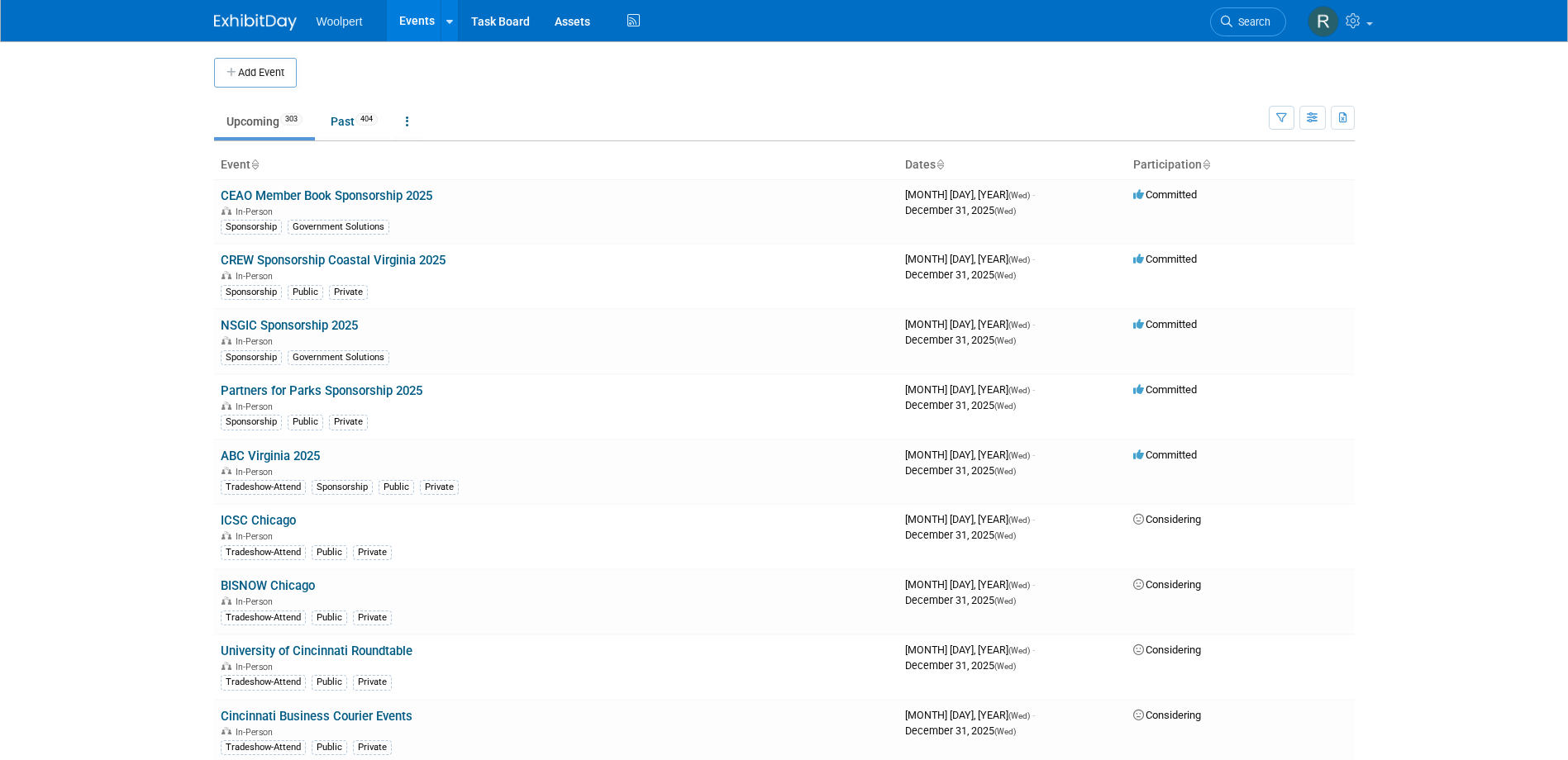 scroll, scrollTop: 0, scrollLeft: 0, axis: both 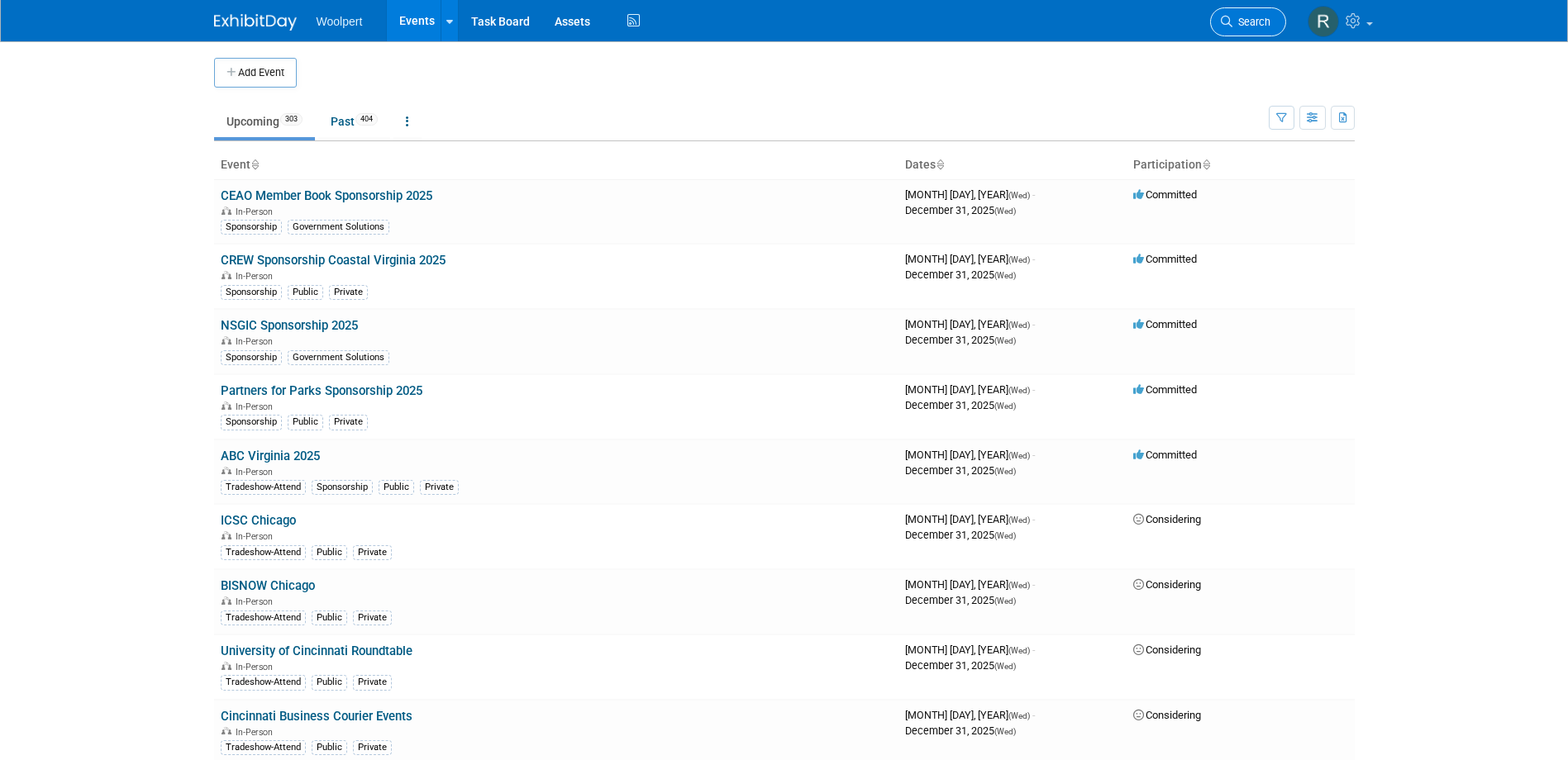 click on "Search" at bounding box center [1251, 21] 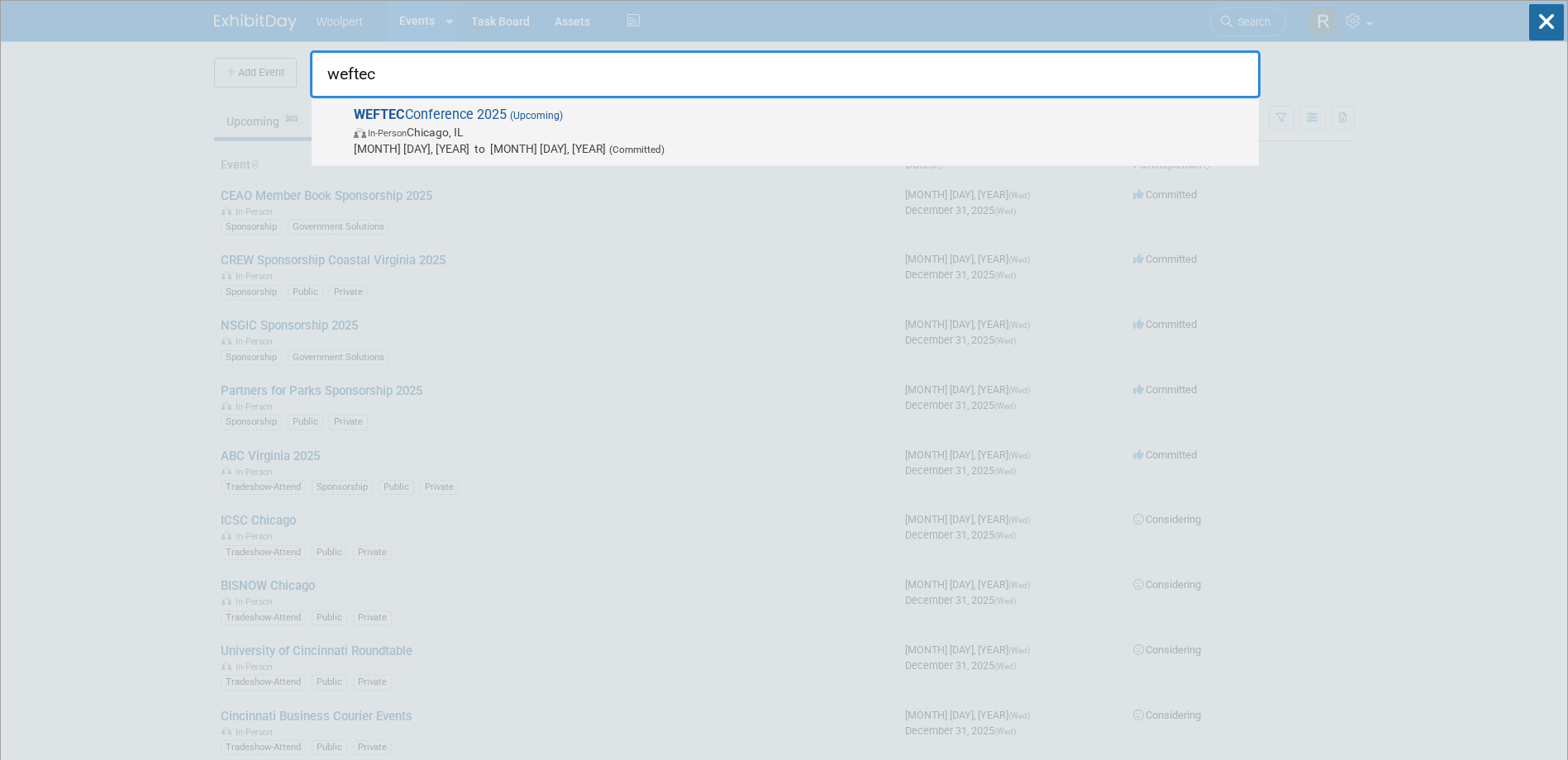 type on "weftec" 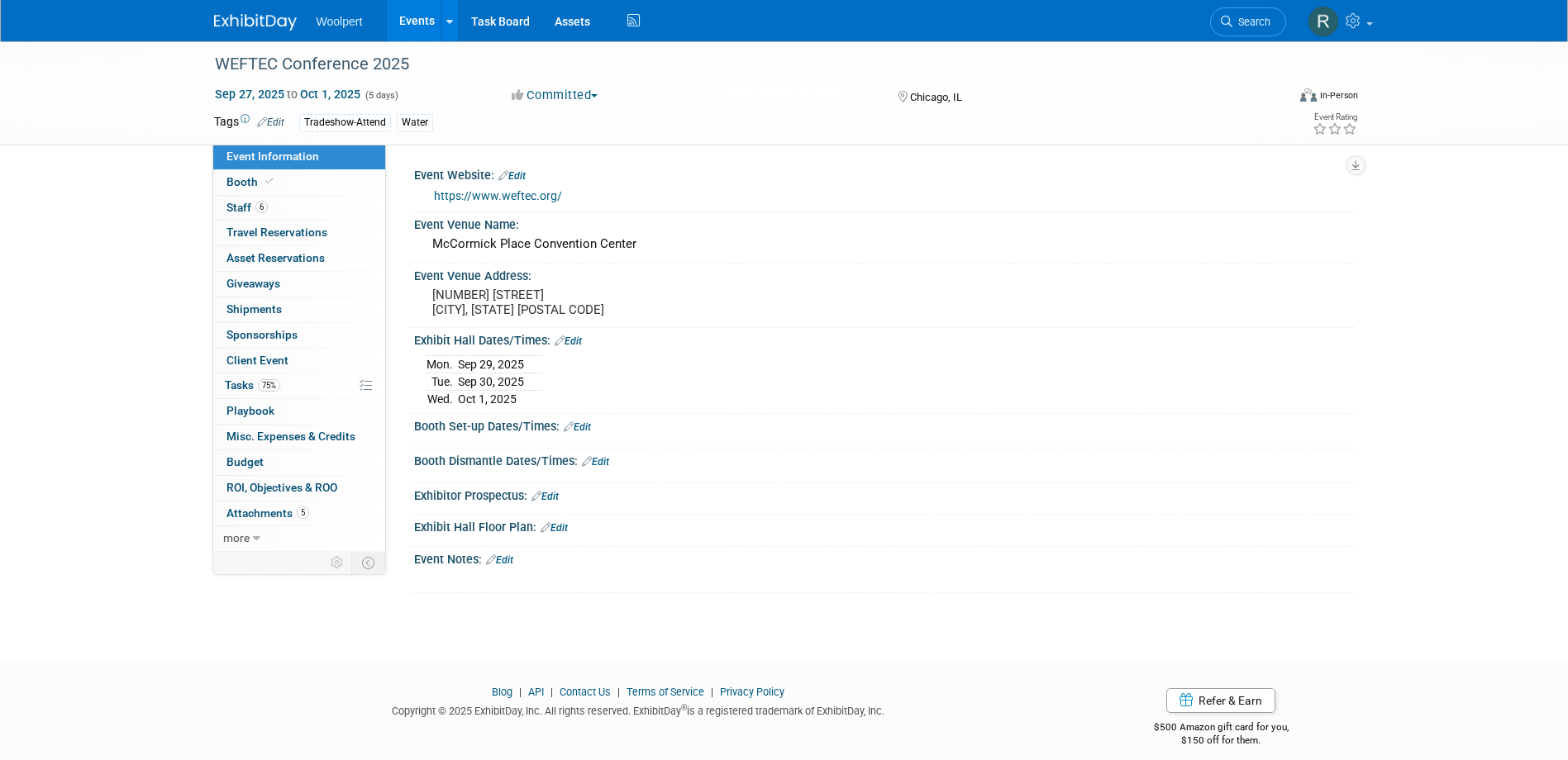 scroll, scrollTop: 0, scrollLeft: 0, axis: both 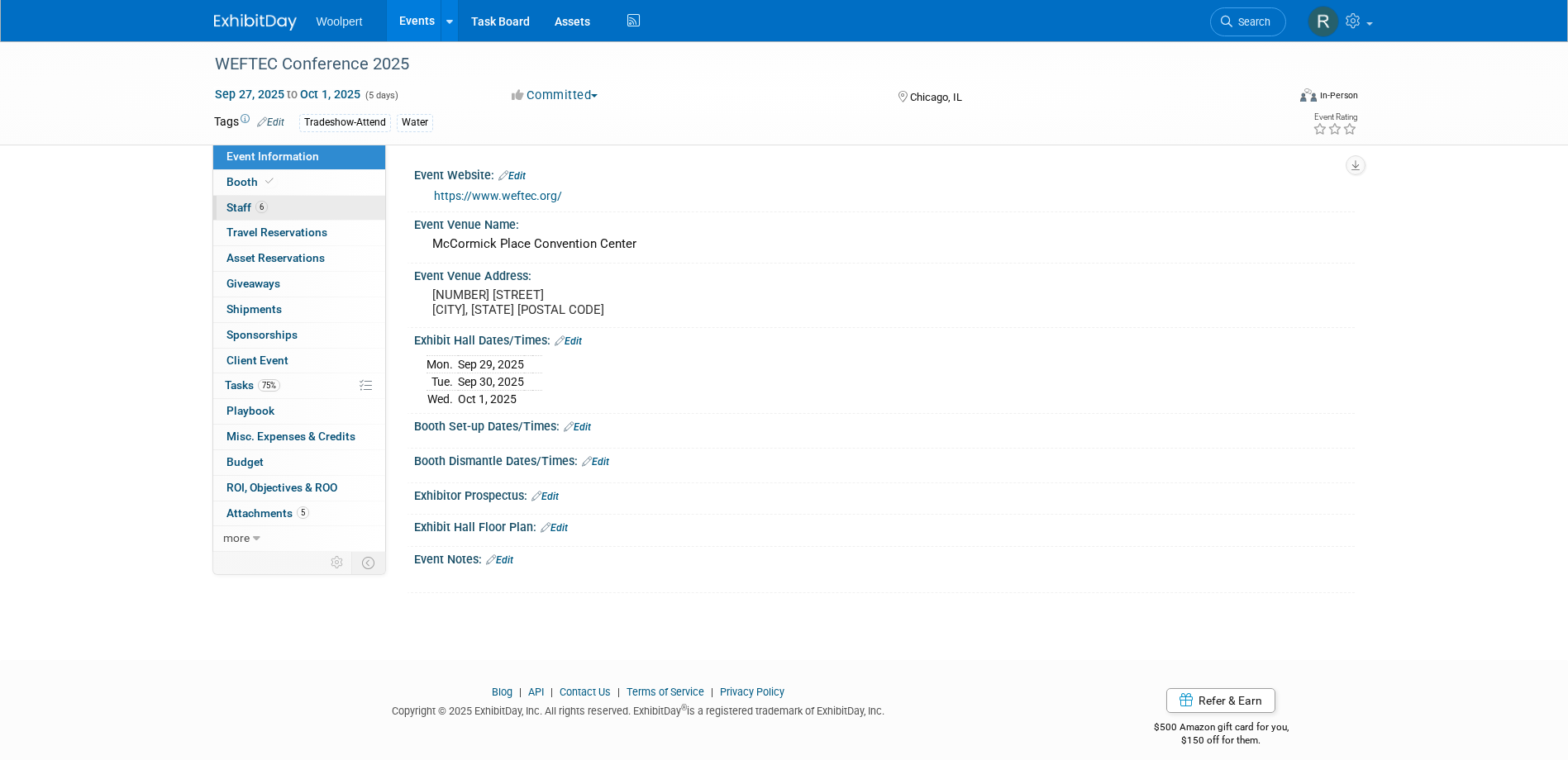 click on "Staff 6" at bounding box center (247, 207) 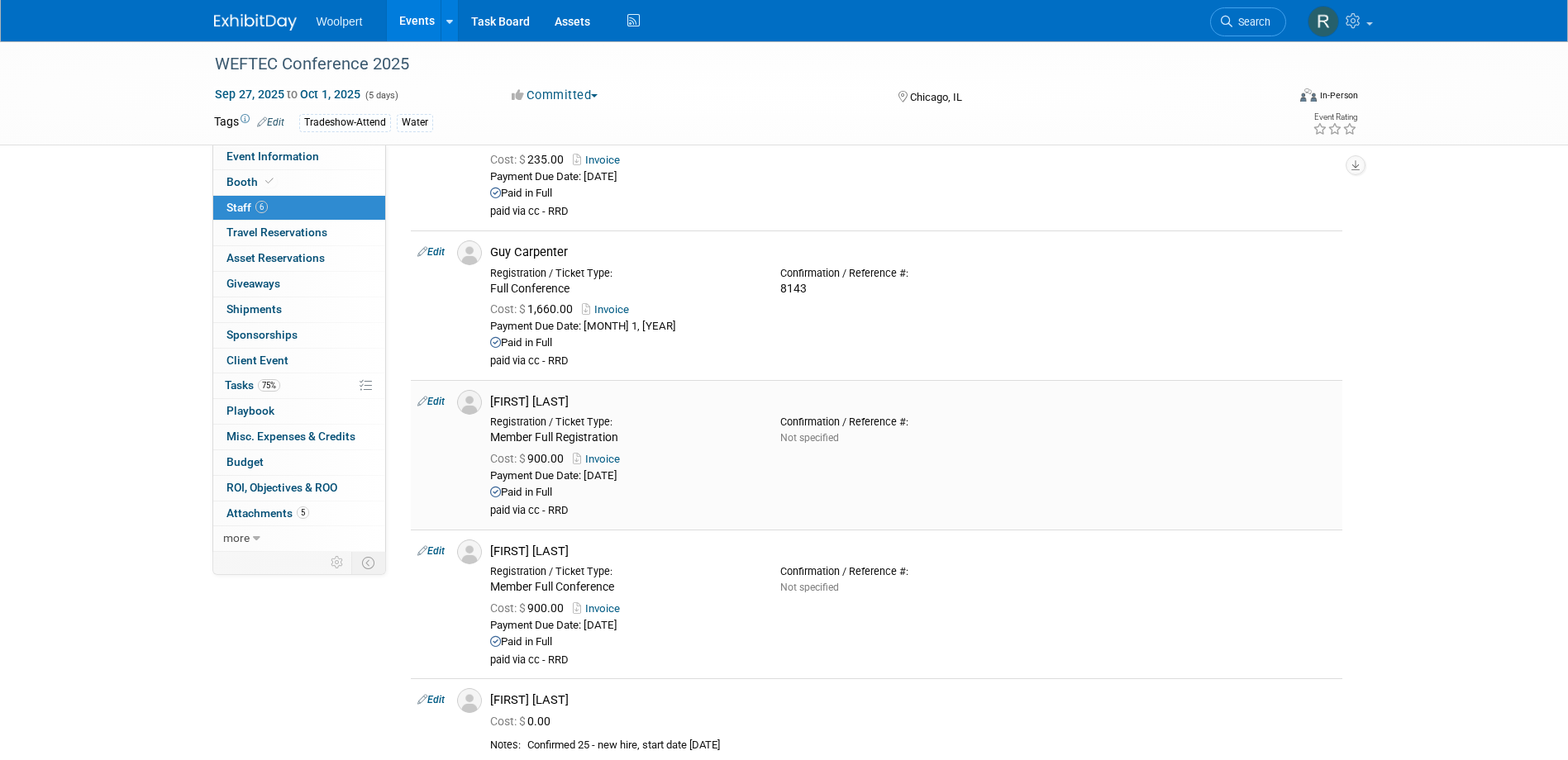 scroll, scrollTop: 0, scrollLeft: 0, axis: both 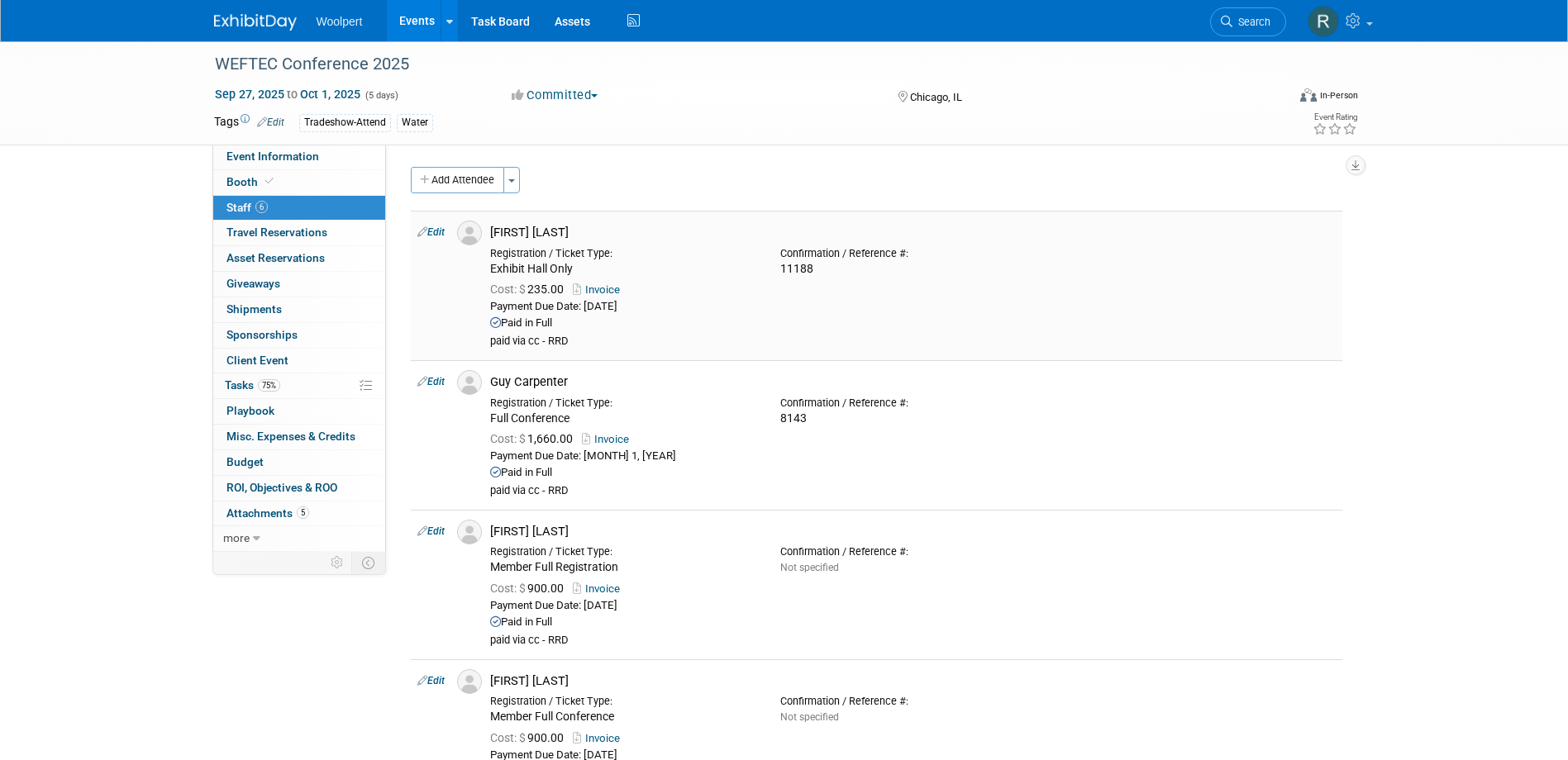 drag, startPoint x: 768, startPoint y: 317, endPoint x: 749, endPoint y: 315, distance: 19.104973 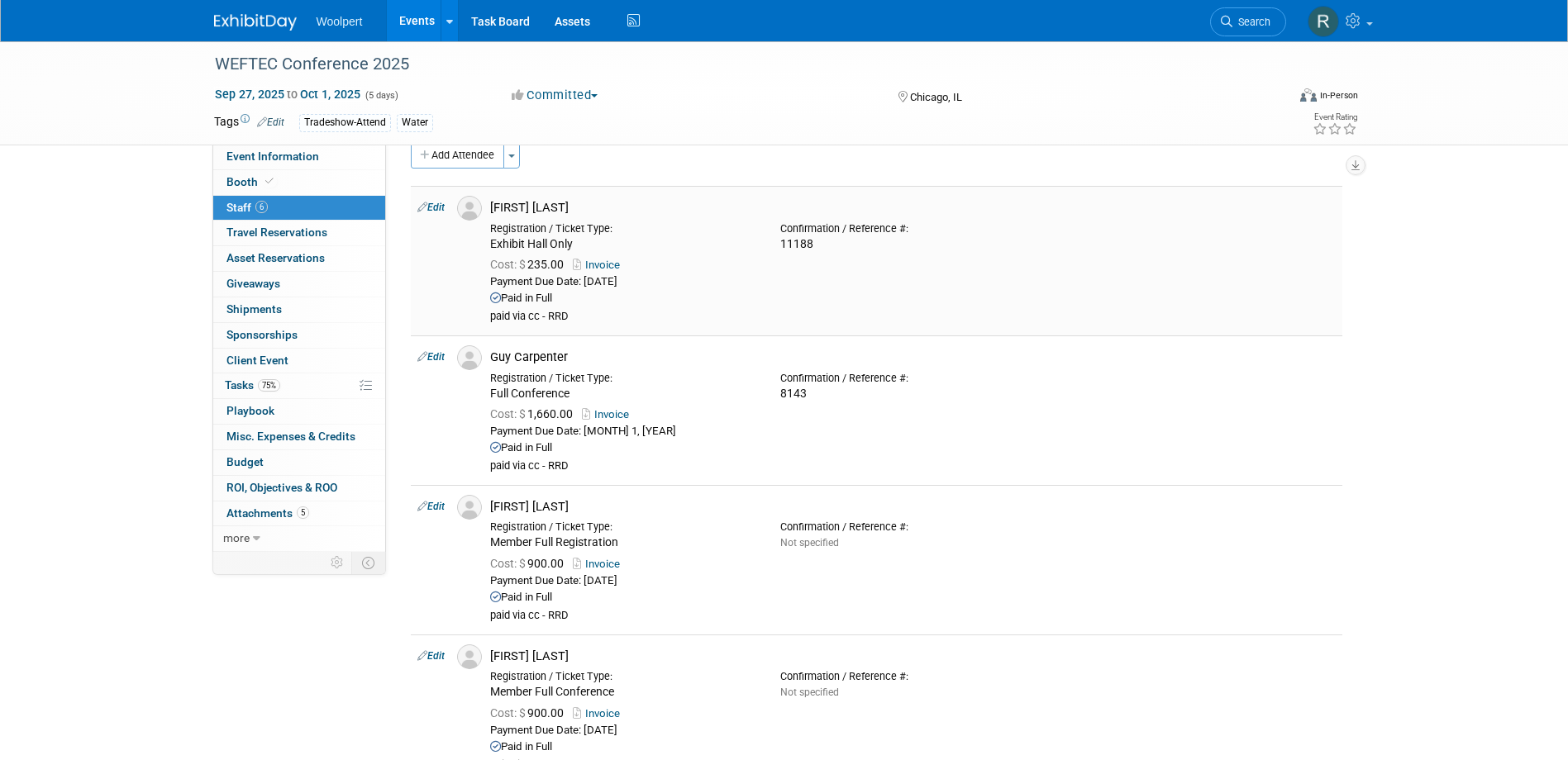 scroll, scrollTop: 0, scrollLeft: 0, axis: both 